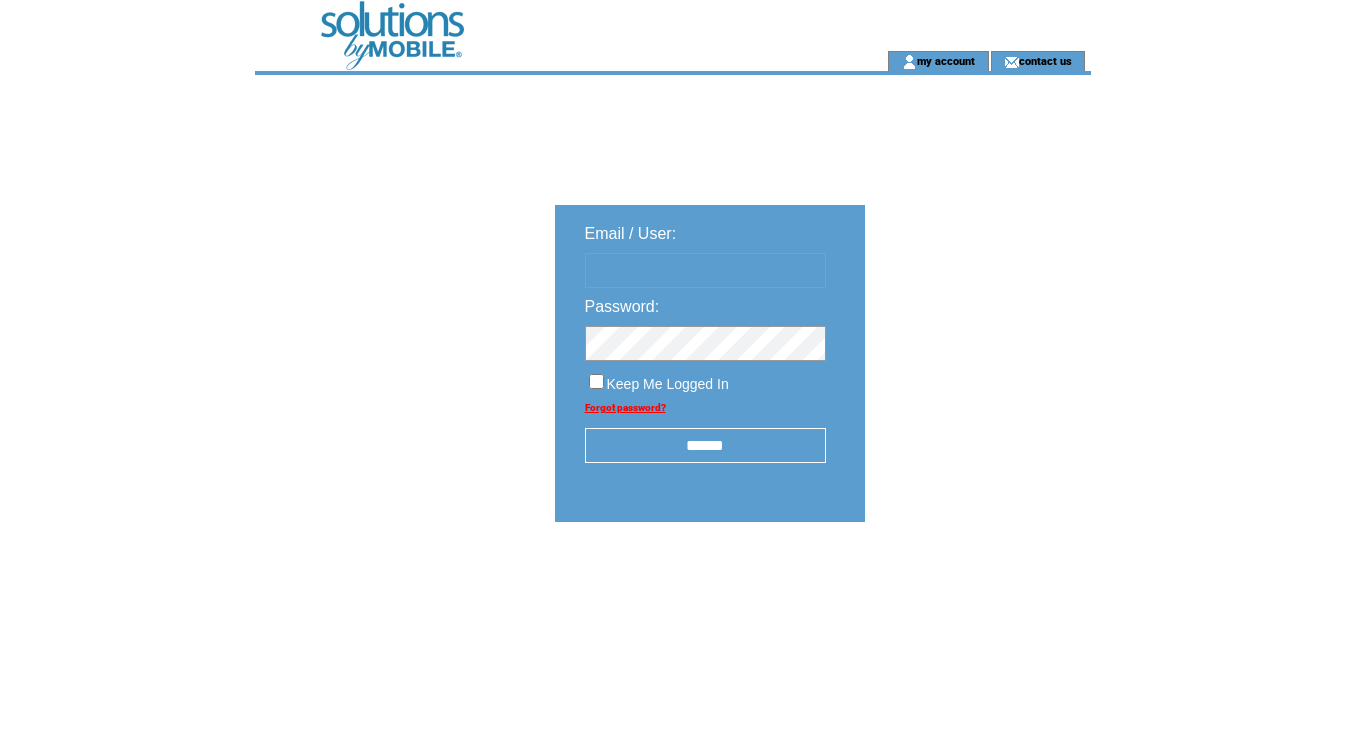 scroll, scrollTop: 0, scrollLeft: 0, axis: both 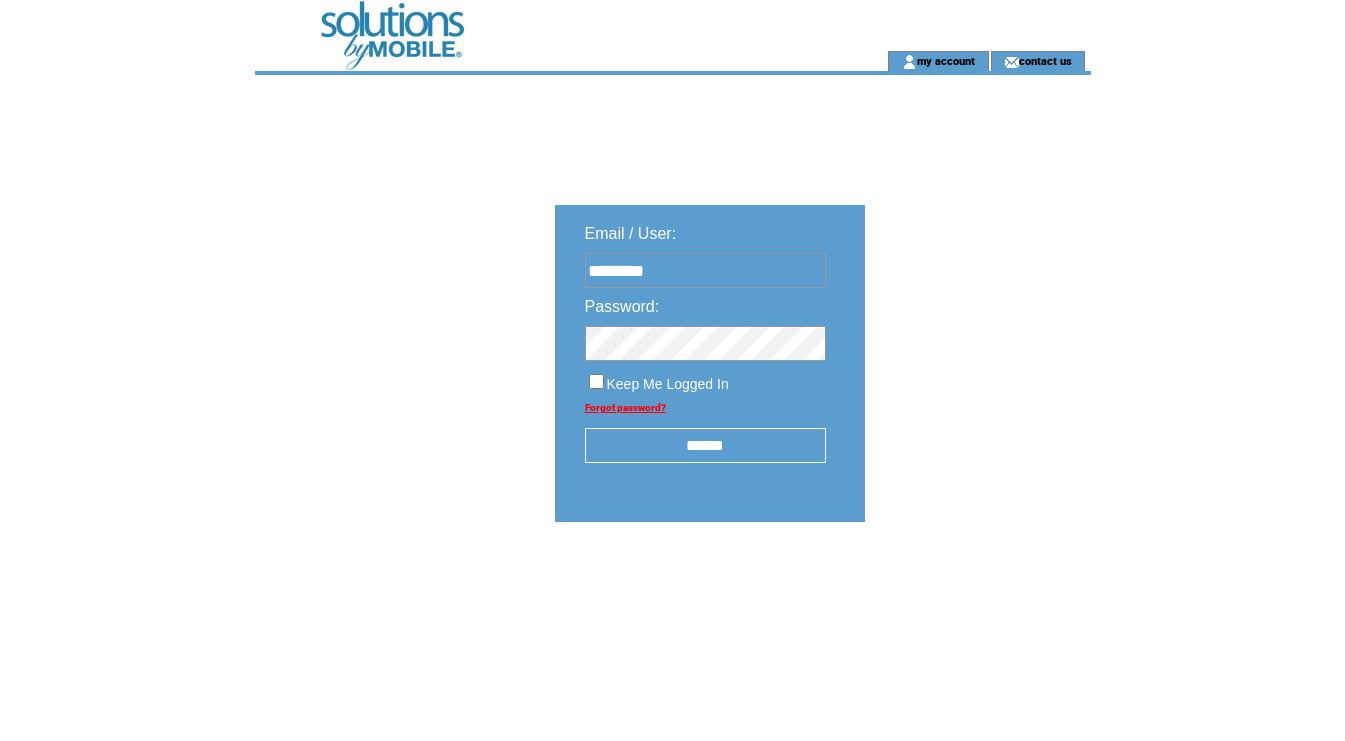drag, startPoint x: 686, startPoint y: 447, endPoint x: 957, endPoint y: 462, distance: 271.41483 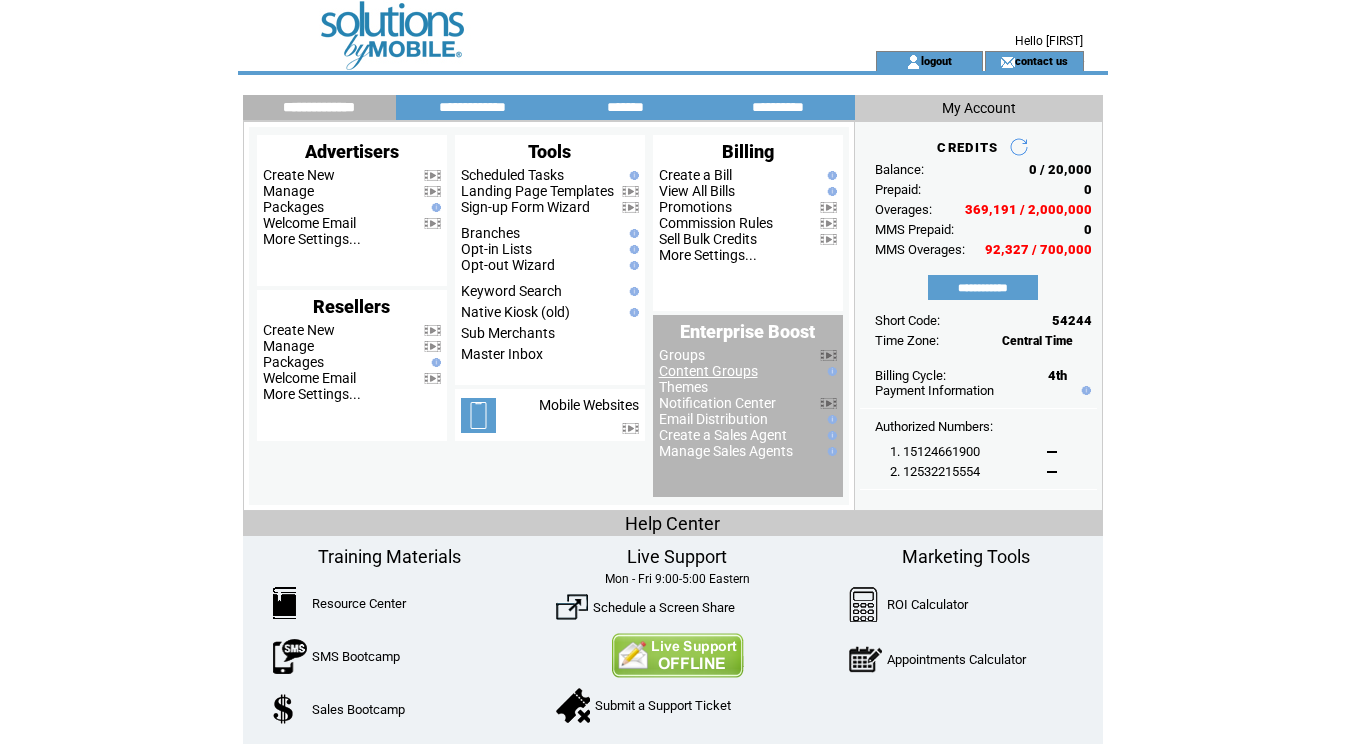 scroll, scrollTop: 0, scrollLeft: 0, axis: both 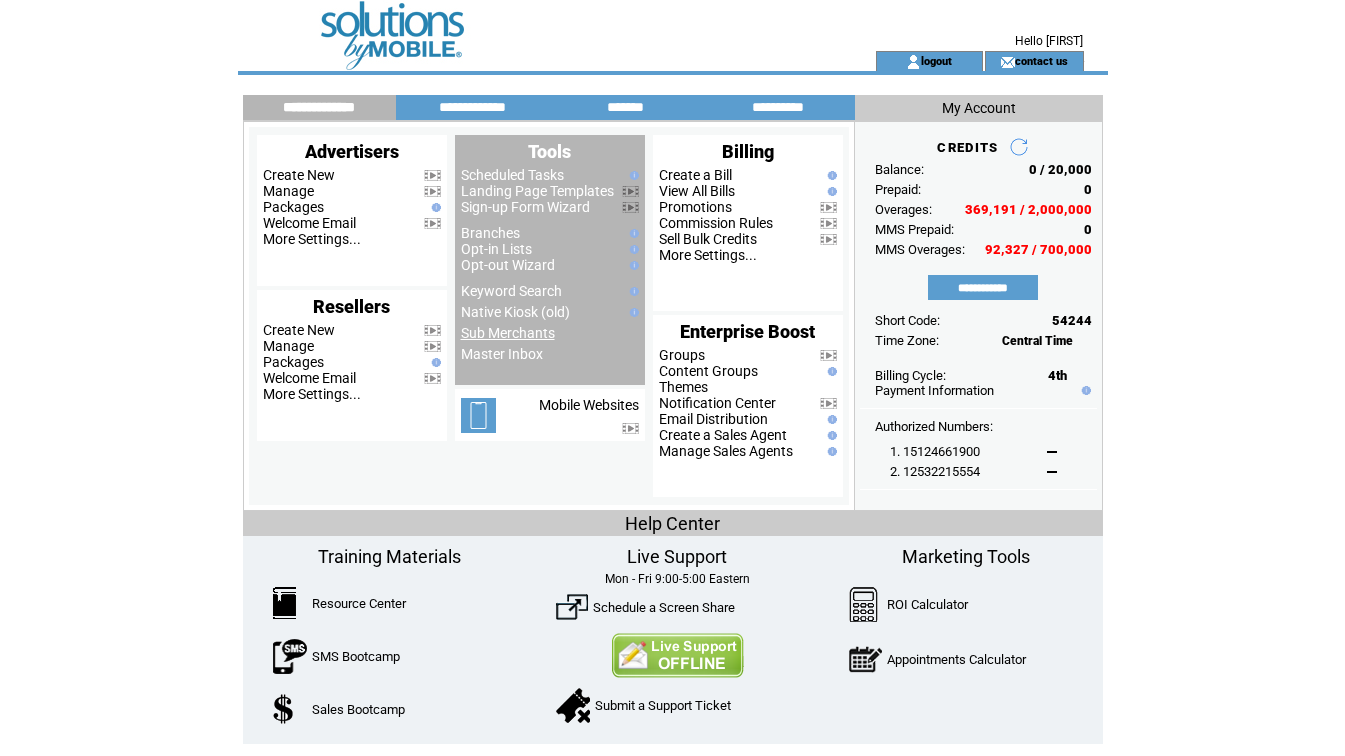 click on "Sub Merchants" at bounding box center (508, 333) 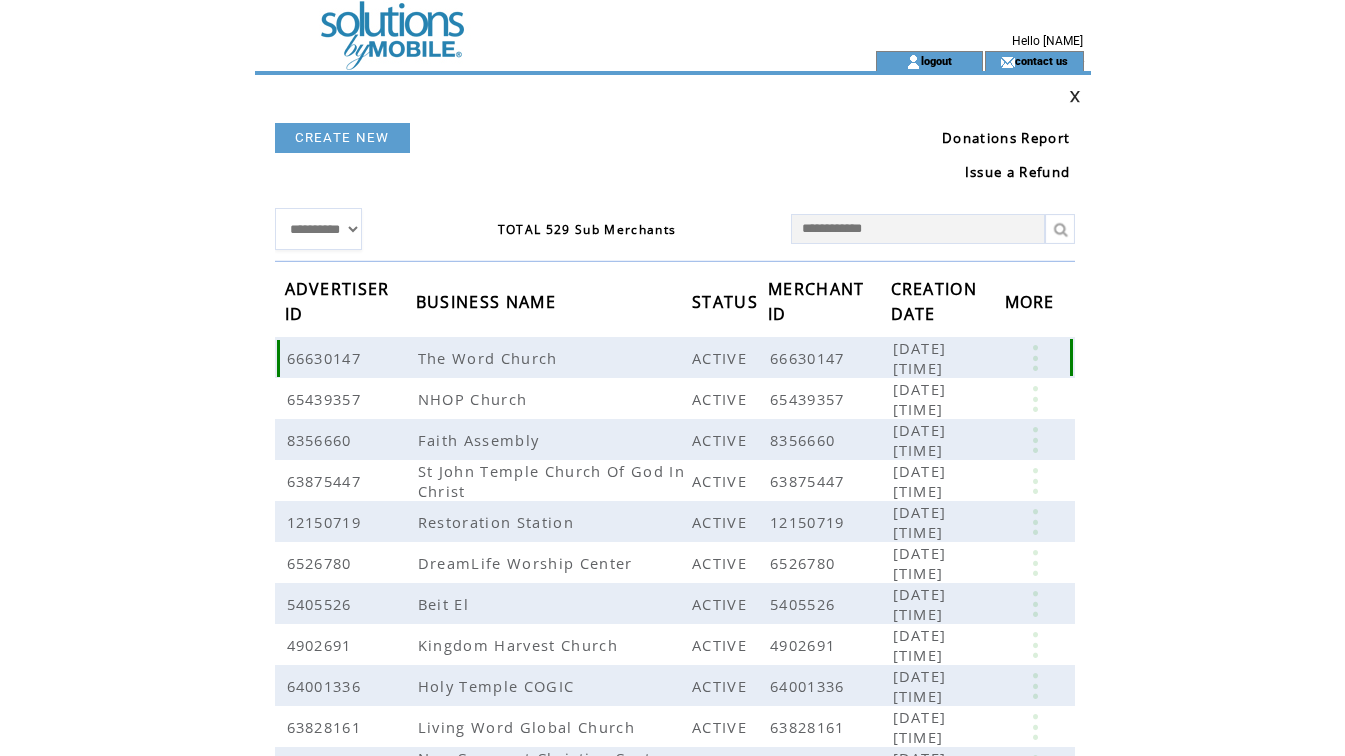 scroll, scrollTop: 0, scrollLeft: 0, axis: both 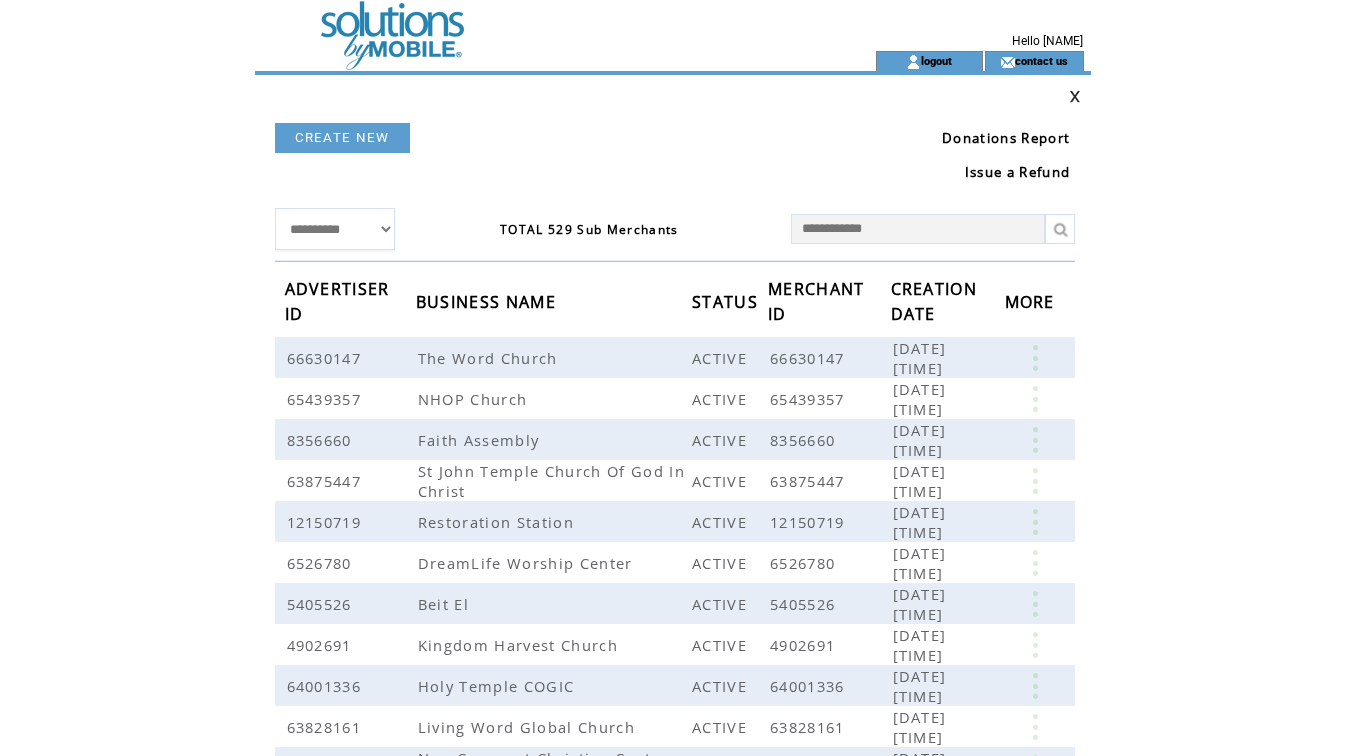 click at bounding box center (918, 229) 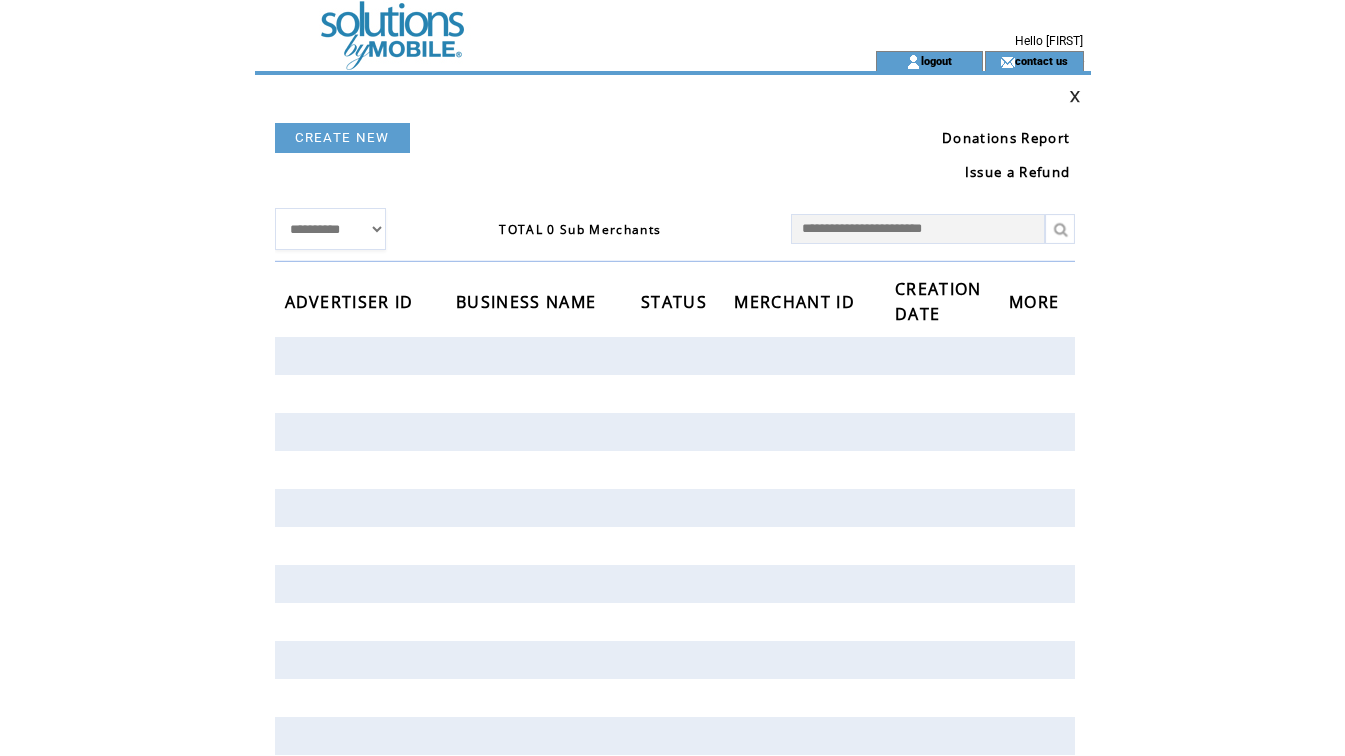 scroll, scrollTop: 0, scrollLeft: 0, axis: both 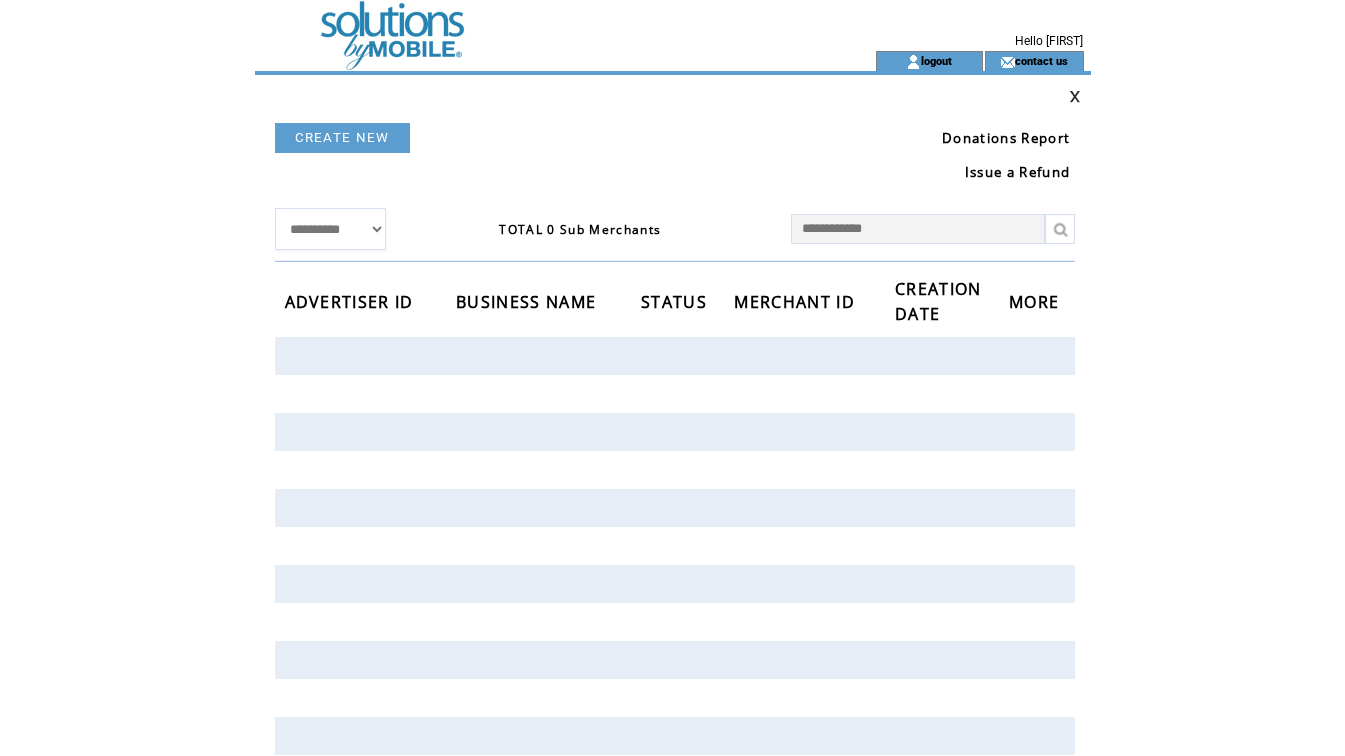 type 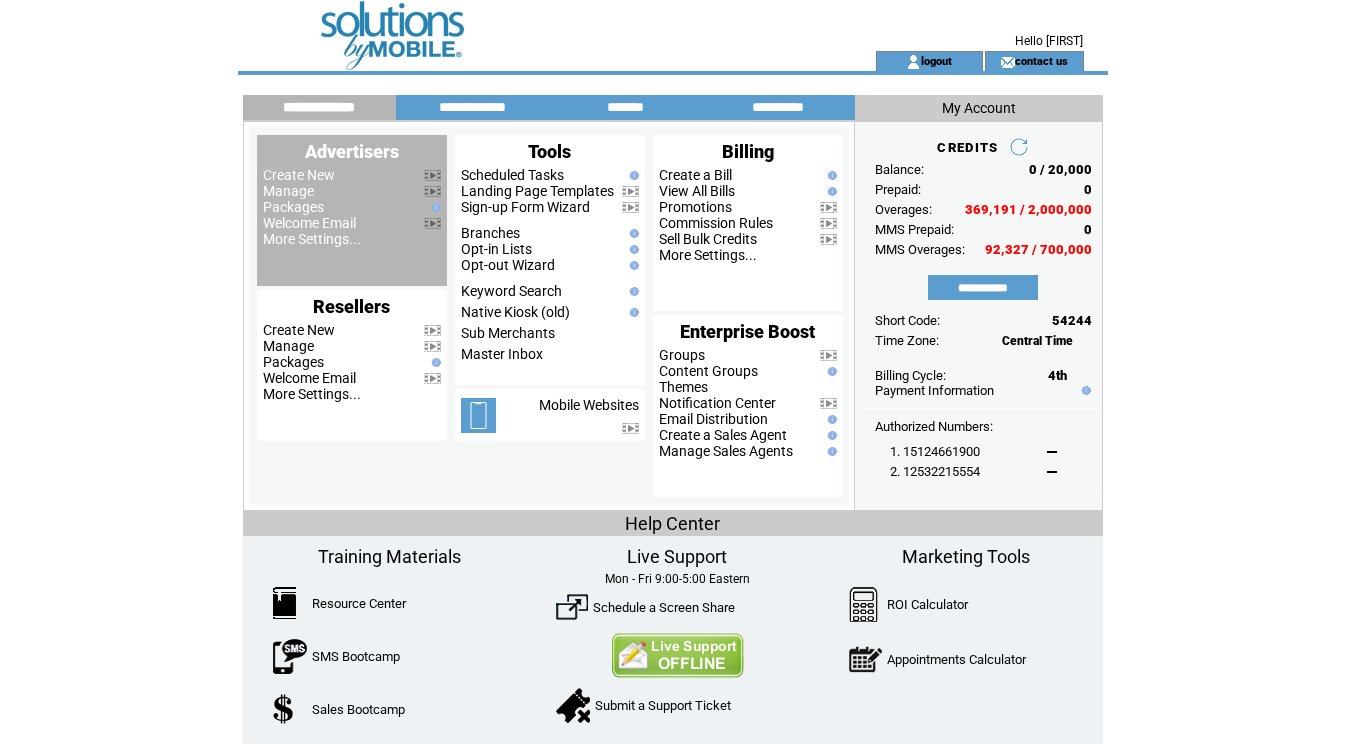 scroll, scrollTop: 0, scrollLeft: 0, axis: both 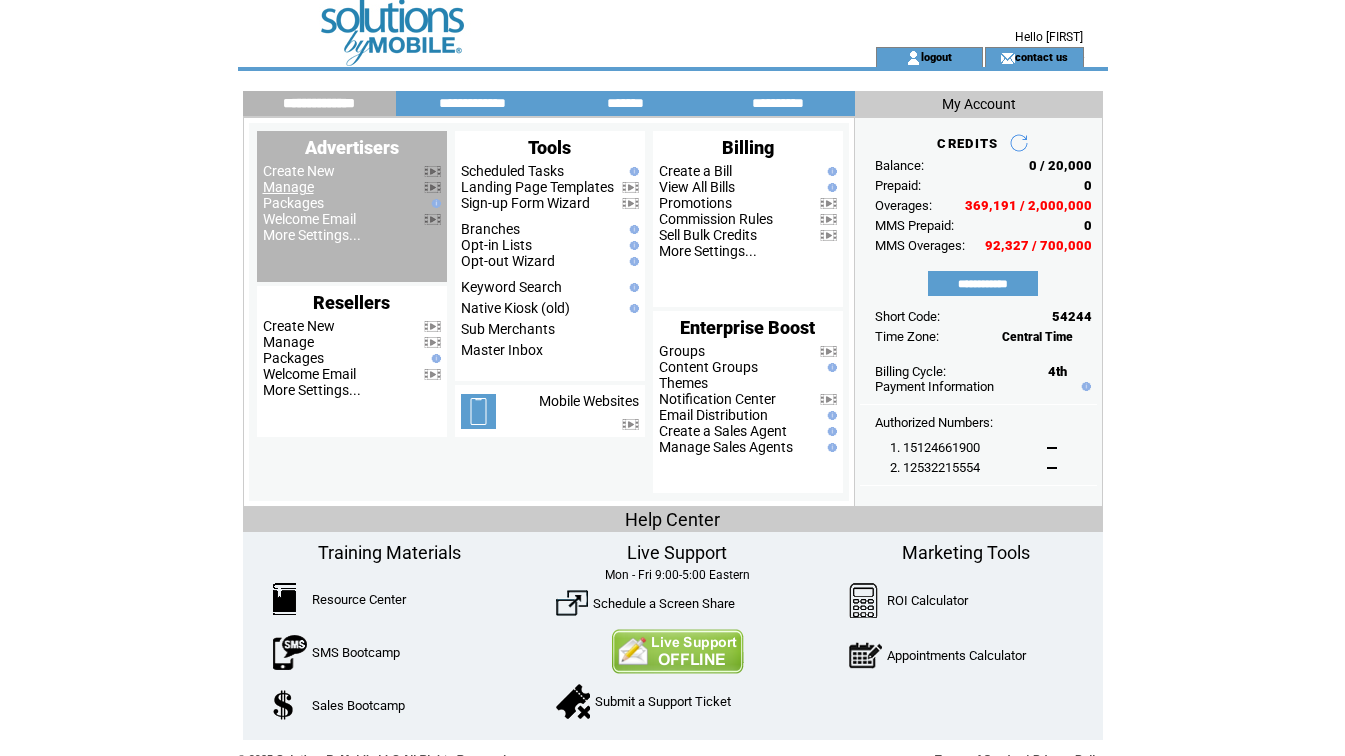 click on "Manage" at bounding box center [288, 187] 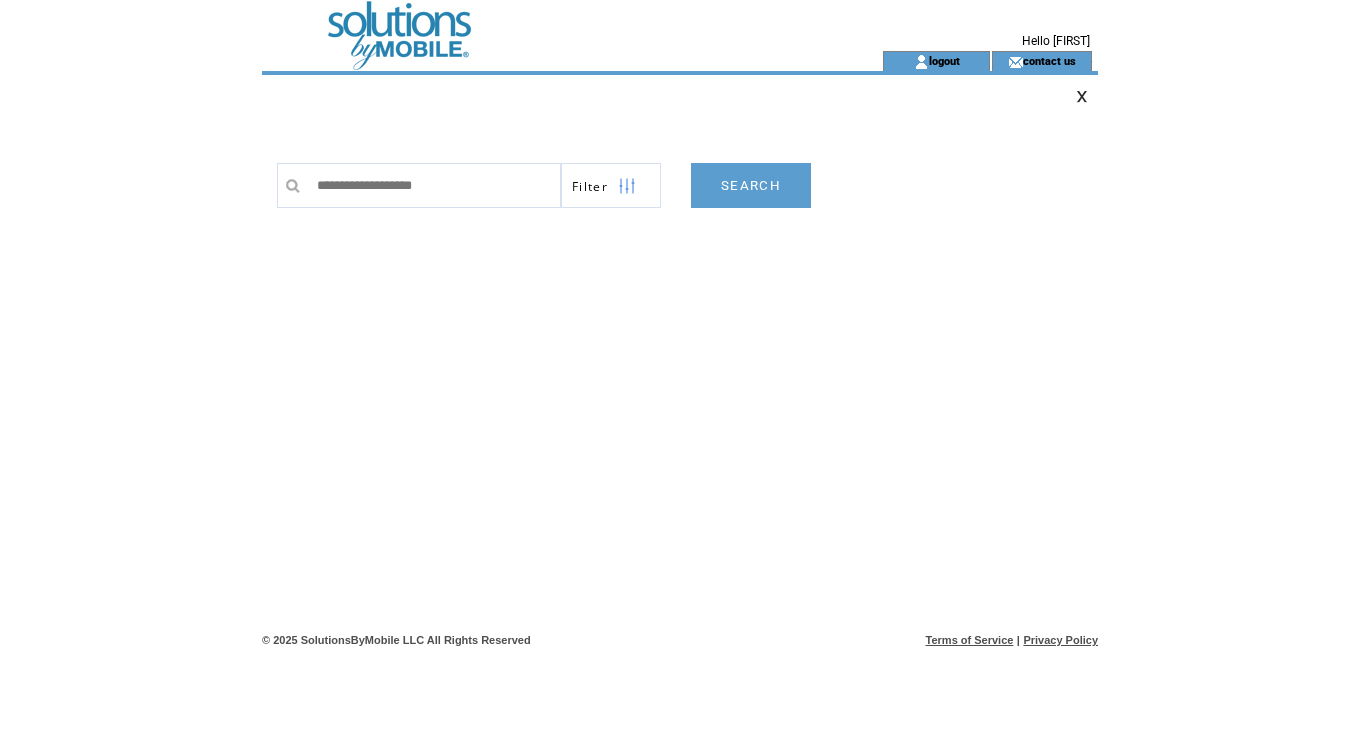 scroll, scrollTop: 0, scrollLeft: 0, axis: both 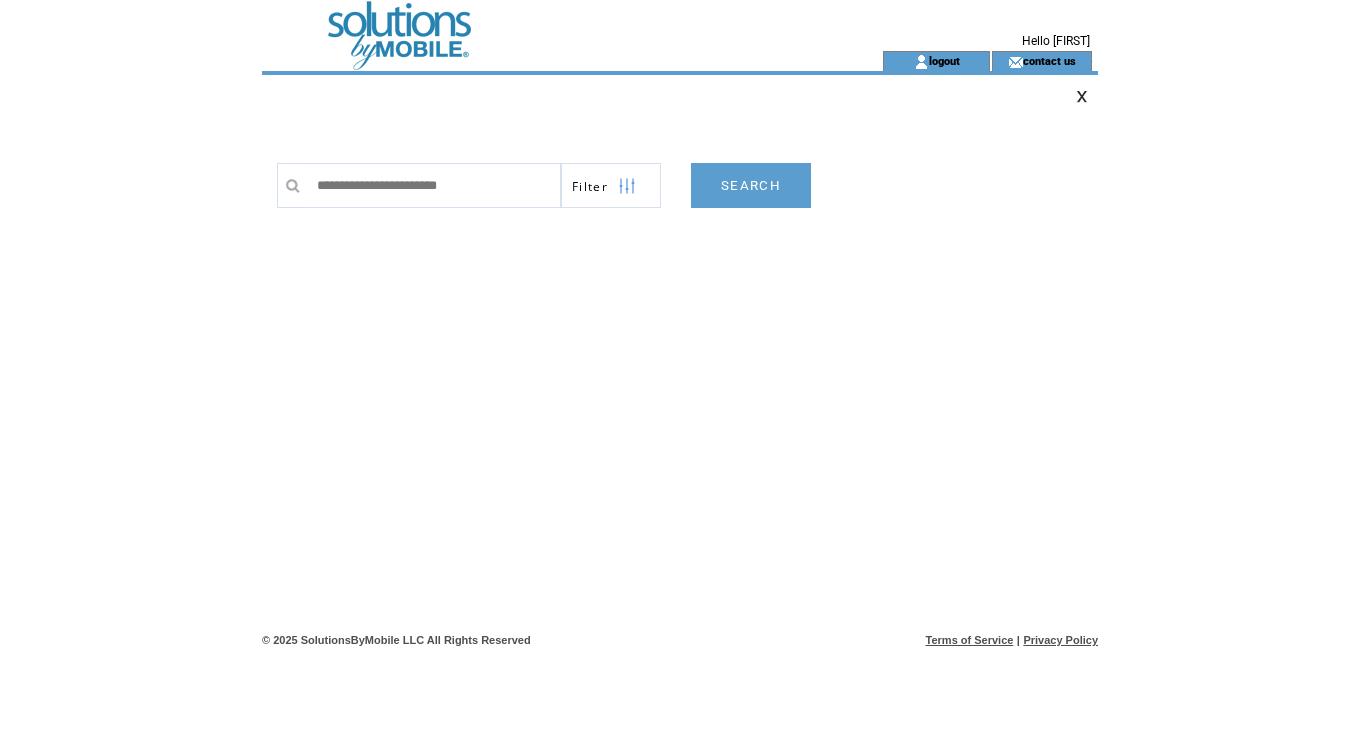 type on "**********" 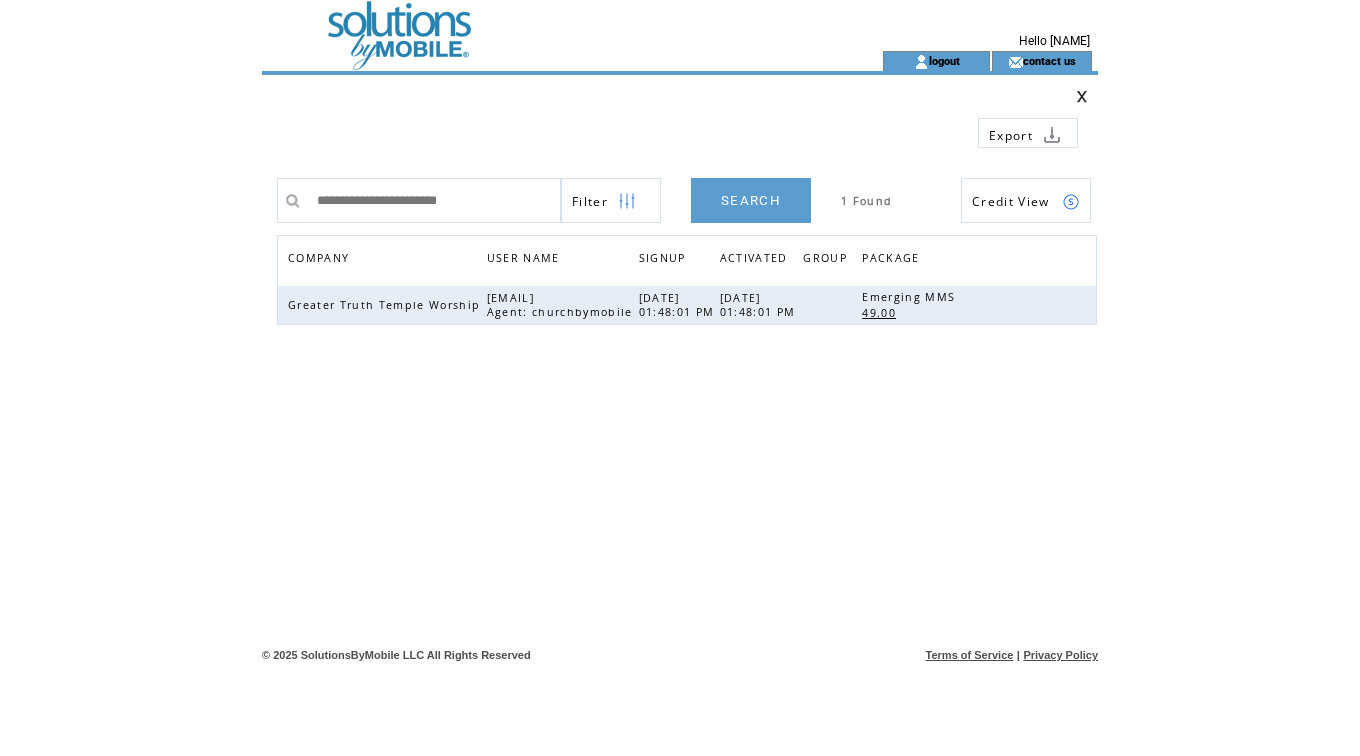 scroll, scrollTop: 0, scrollLeft: 0, axis: both 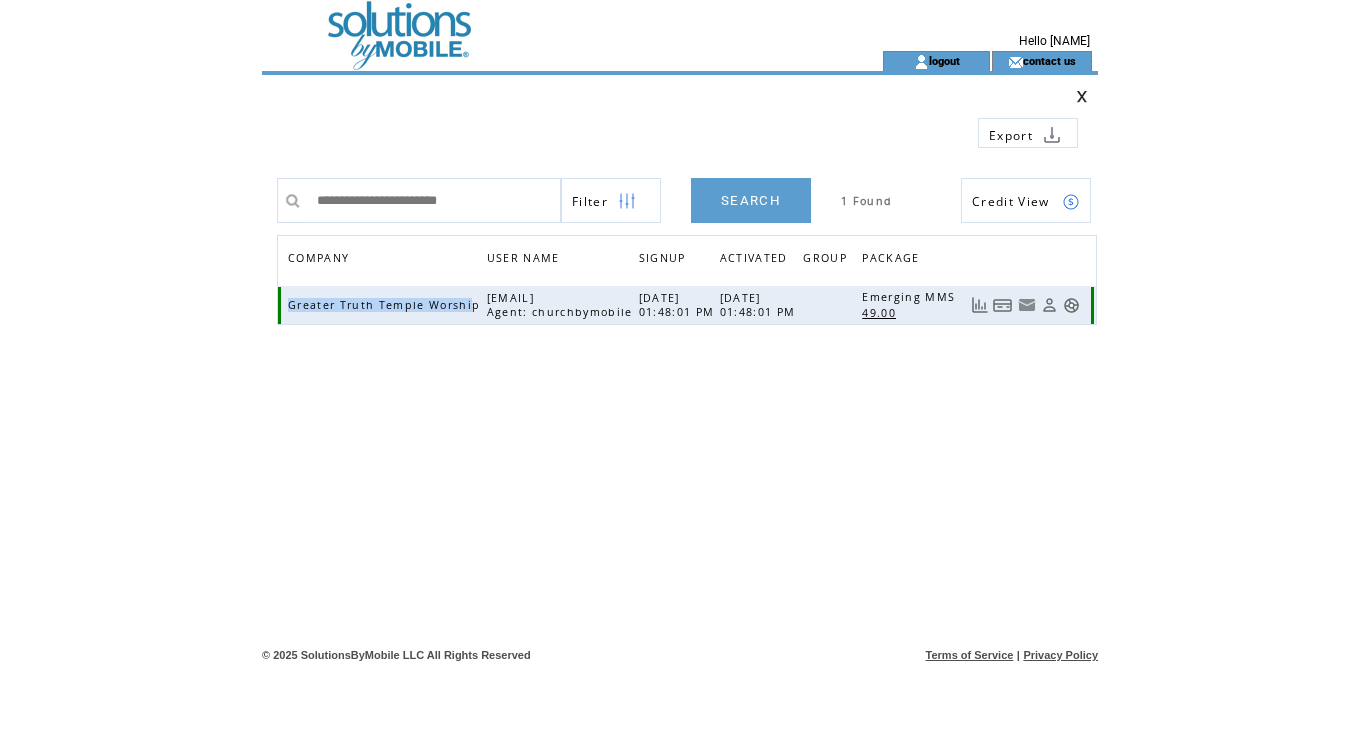drag, startPoint x: 287, startPoint y: 305, endPoint x: 470, endPoint y: 310, distance: 183.0683 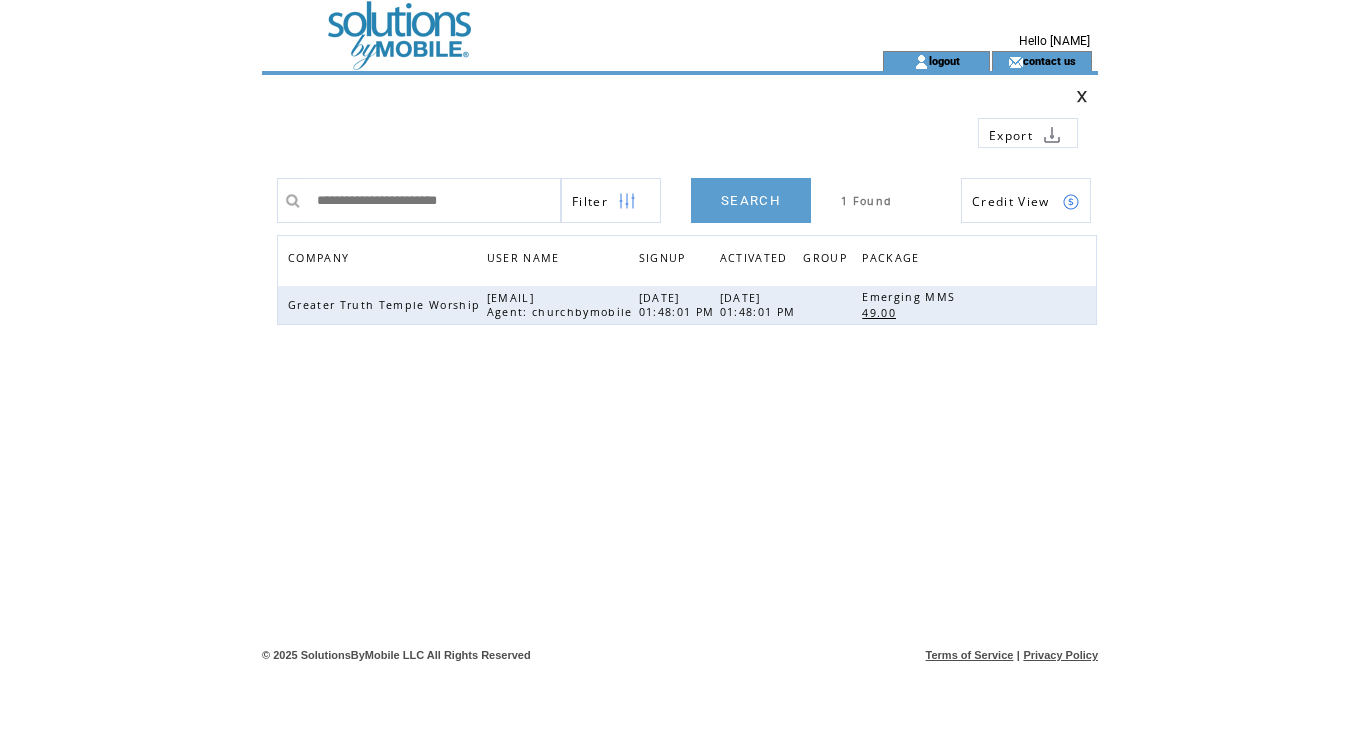 click at bounding box center [536, 25] 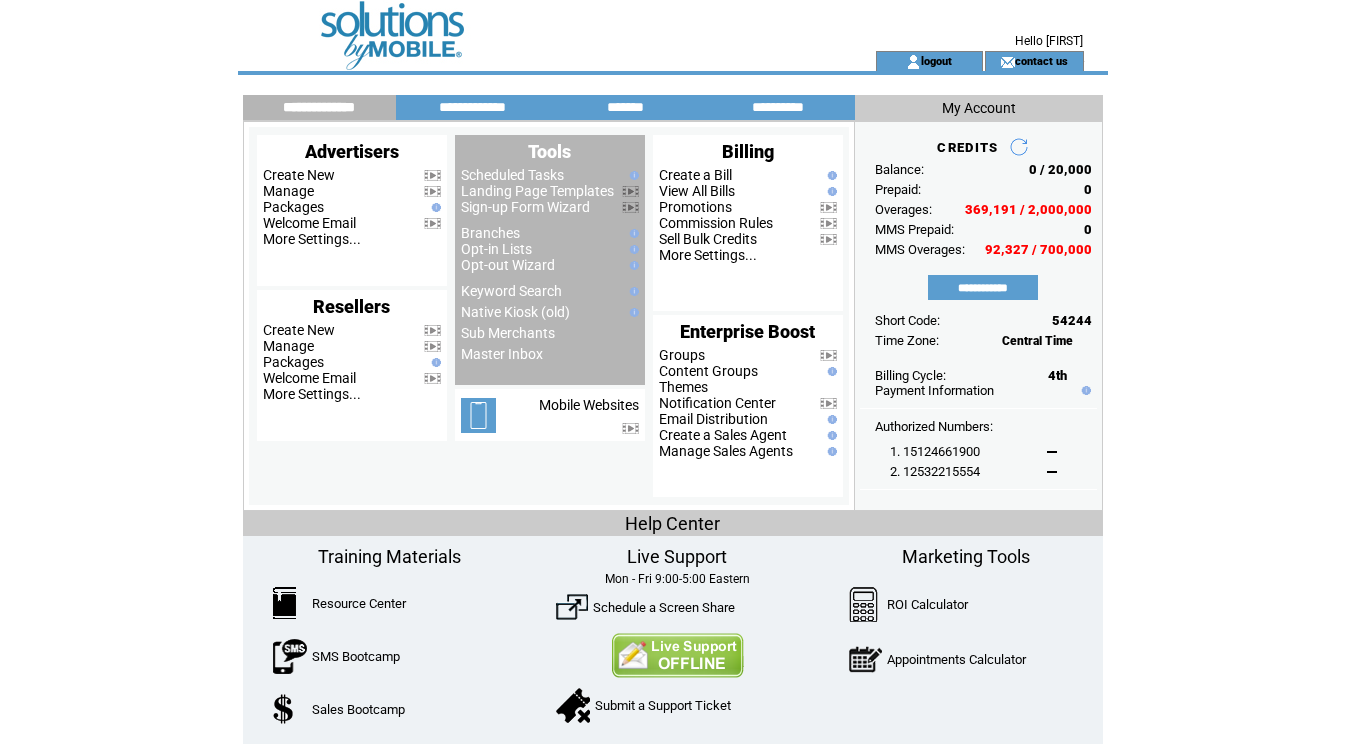 scroll, scrollTop: 0, scrollLeft: 0, axis: both 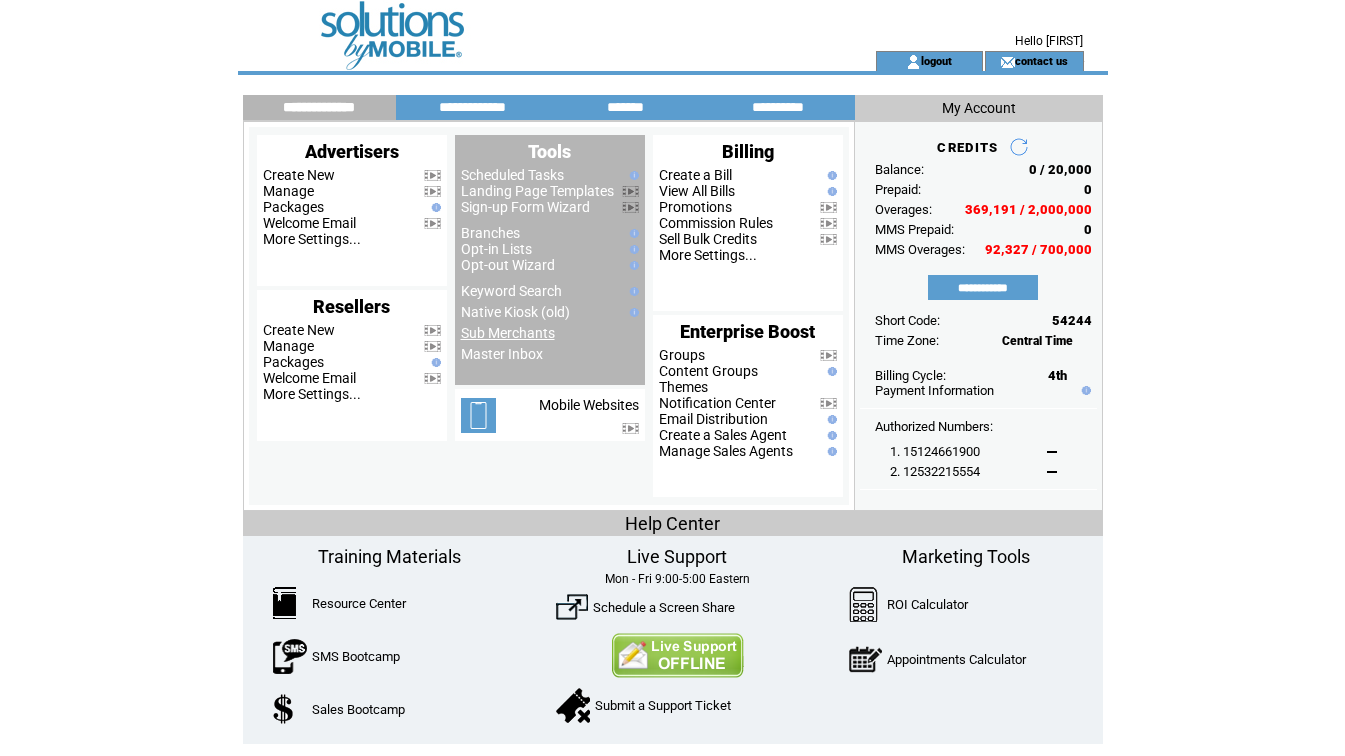 click on "Sub Merchants" at bounding box center (508, 333) 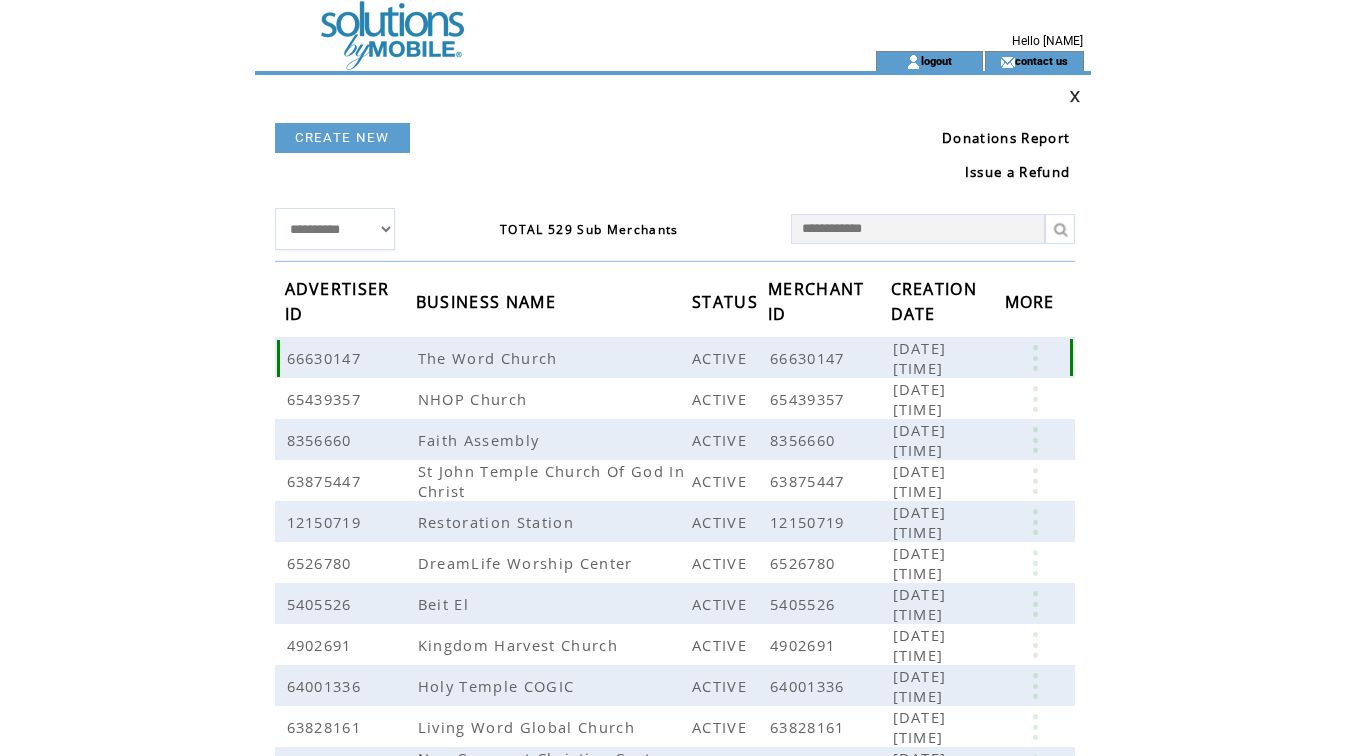 scroll, scrollTop: 0, scrollLeft: 0, axis: both 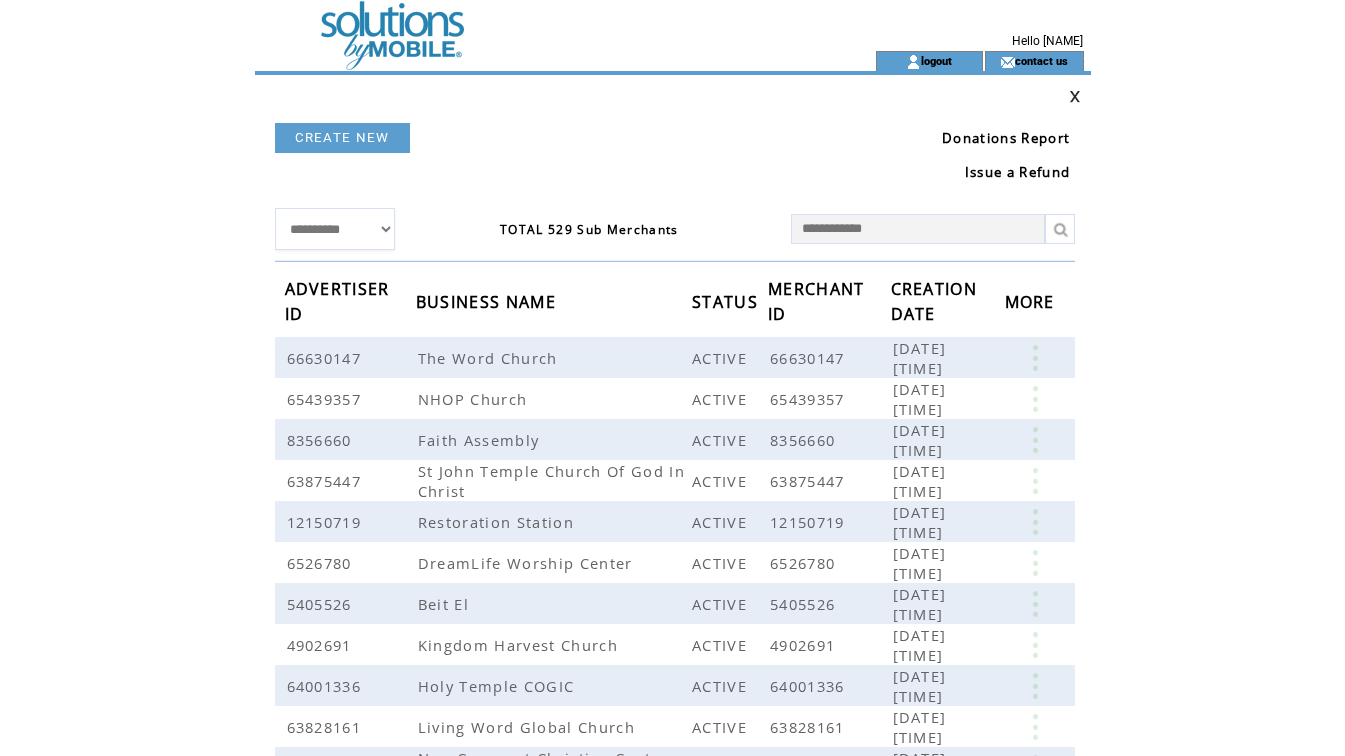 click at bounding box center (918, 229) 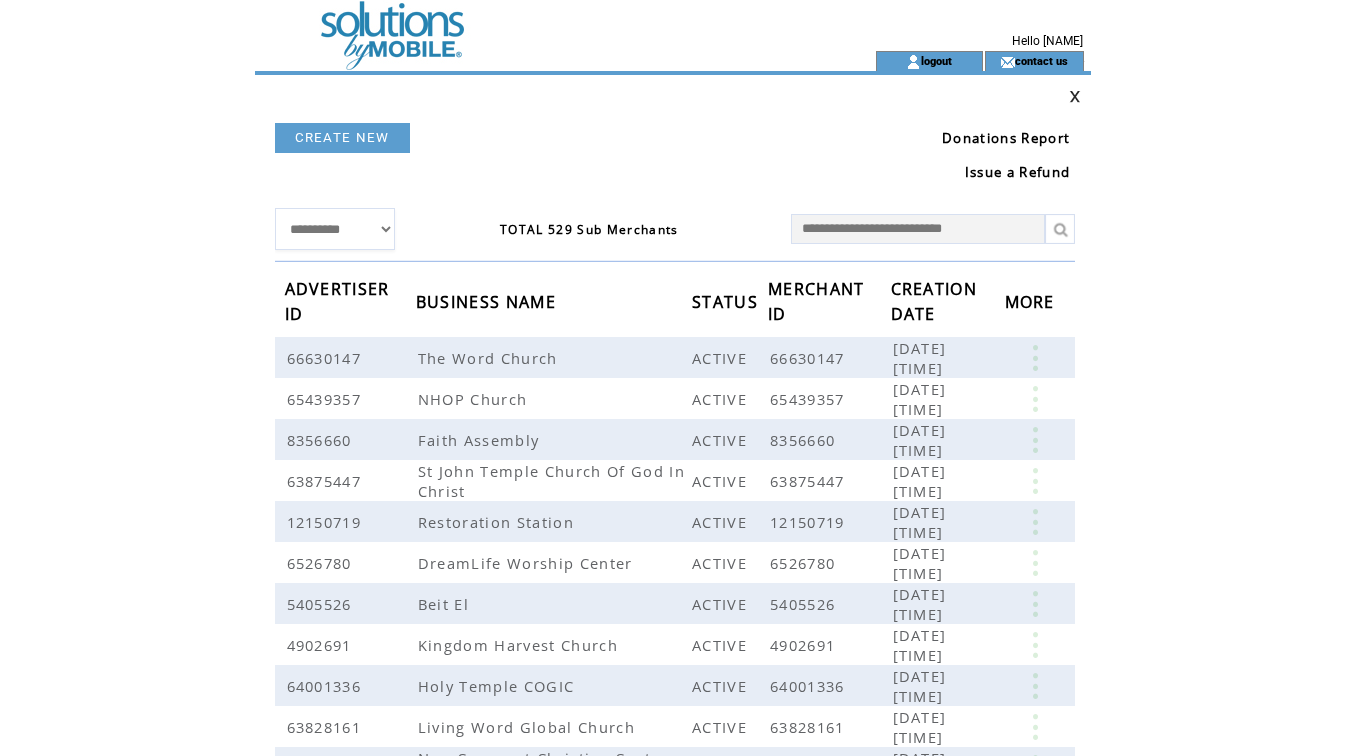 scroll, scrollTop: 0, scrollLeft: 3, axis: horizontal 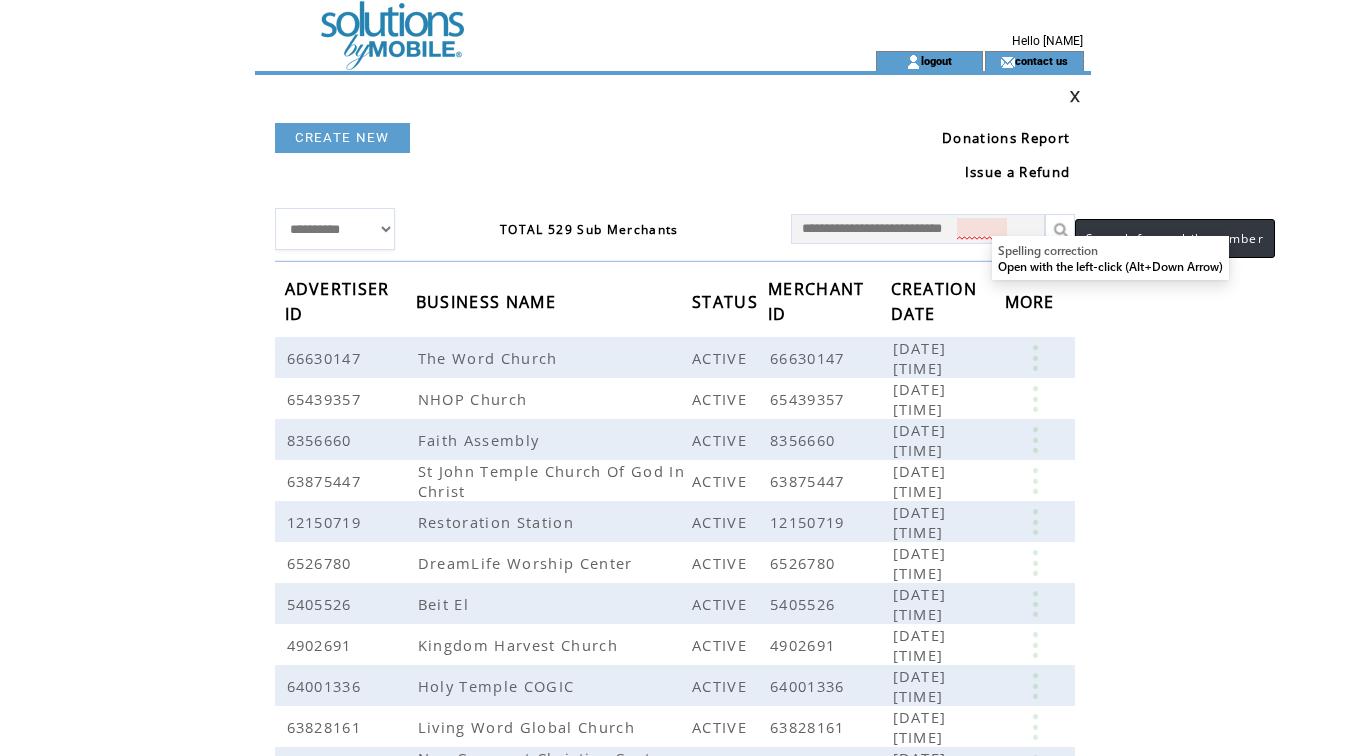 type on "**********" 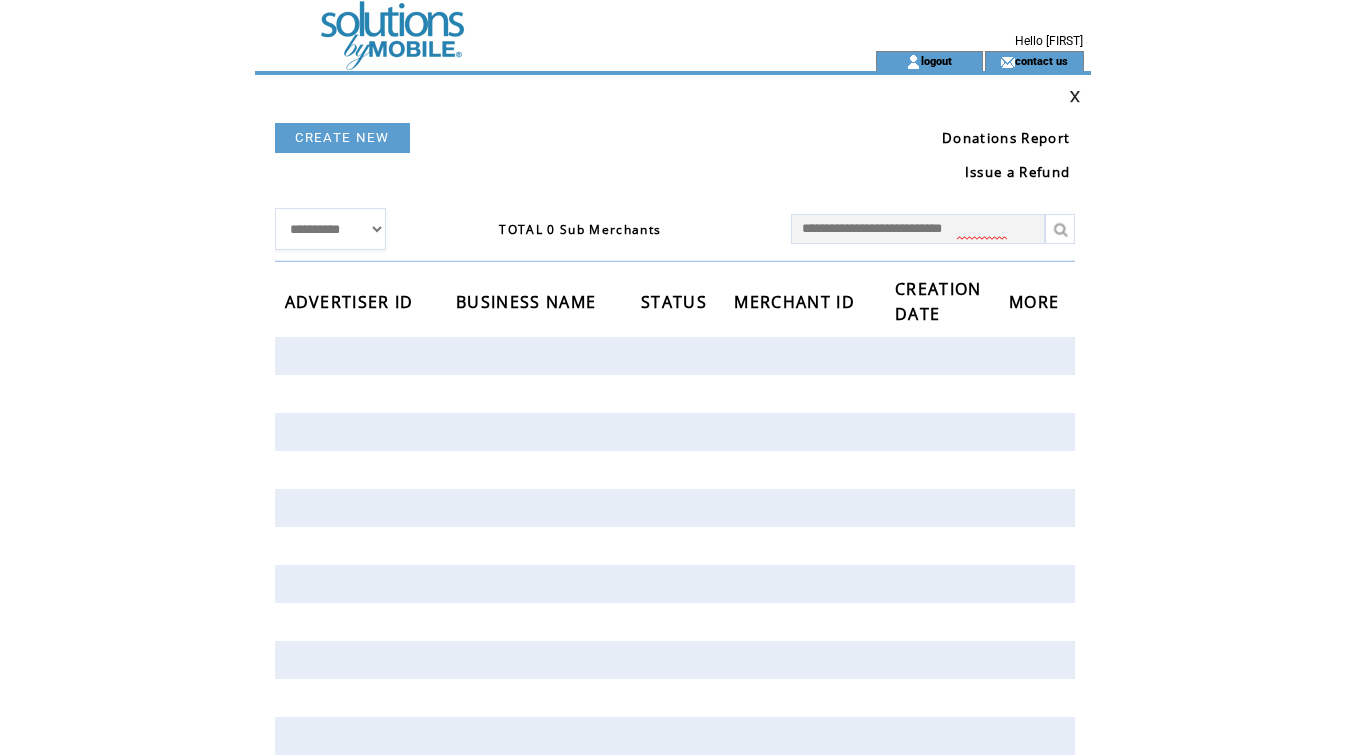 scroll, scrollTop: 0, scrollLeft: 0, axis: both 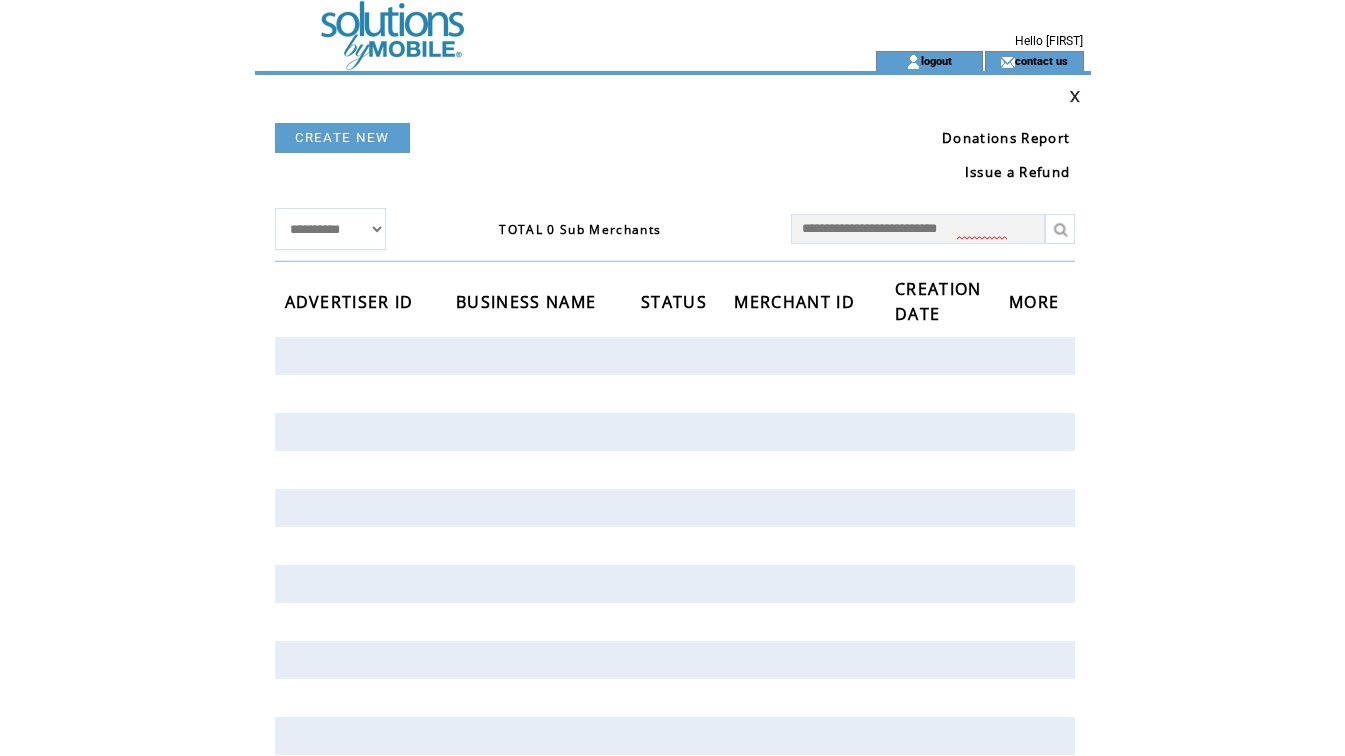 type on "**********" 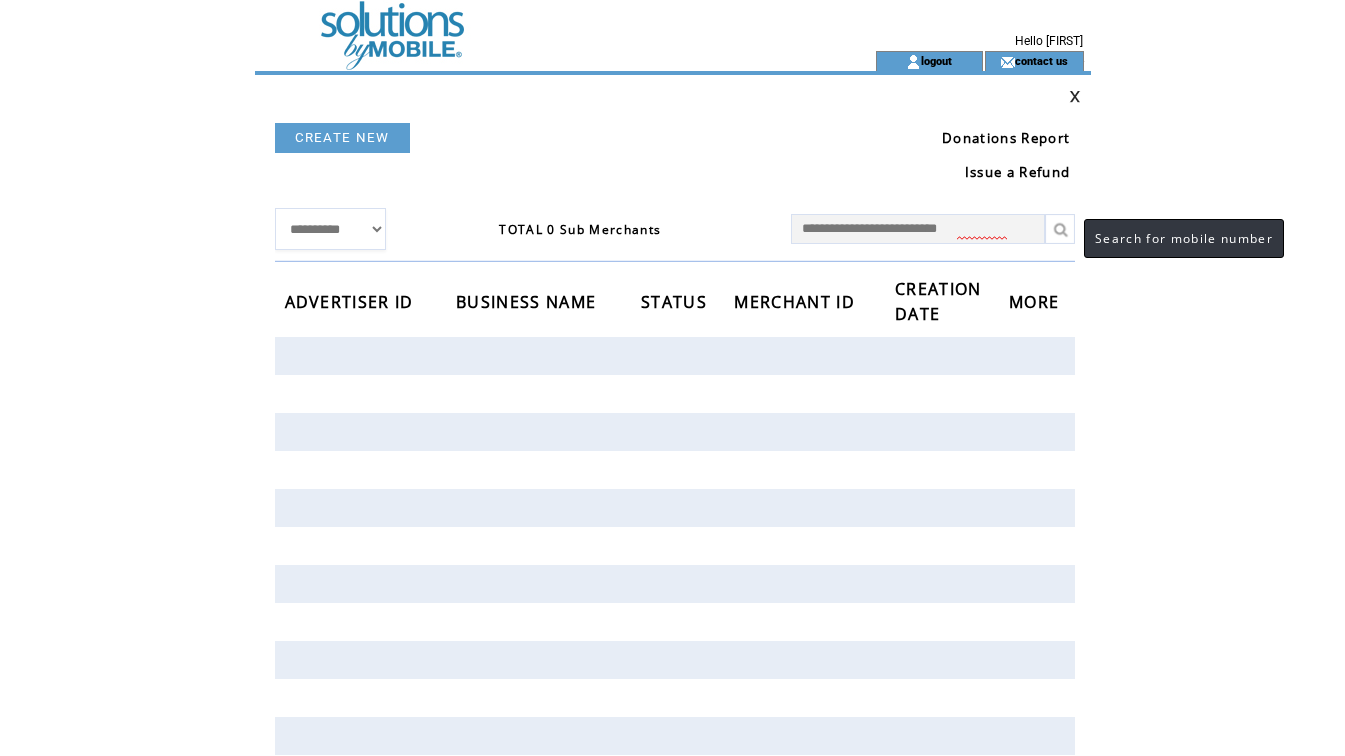 click at bounding box center (1060, 229) 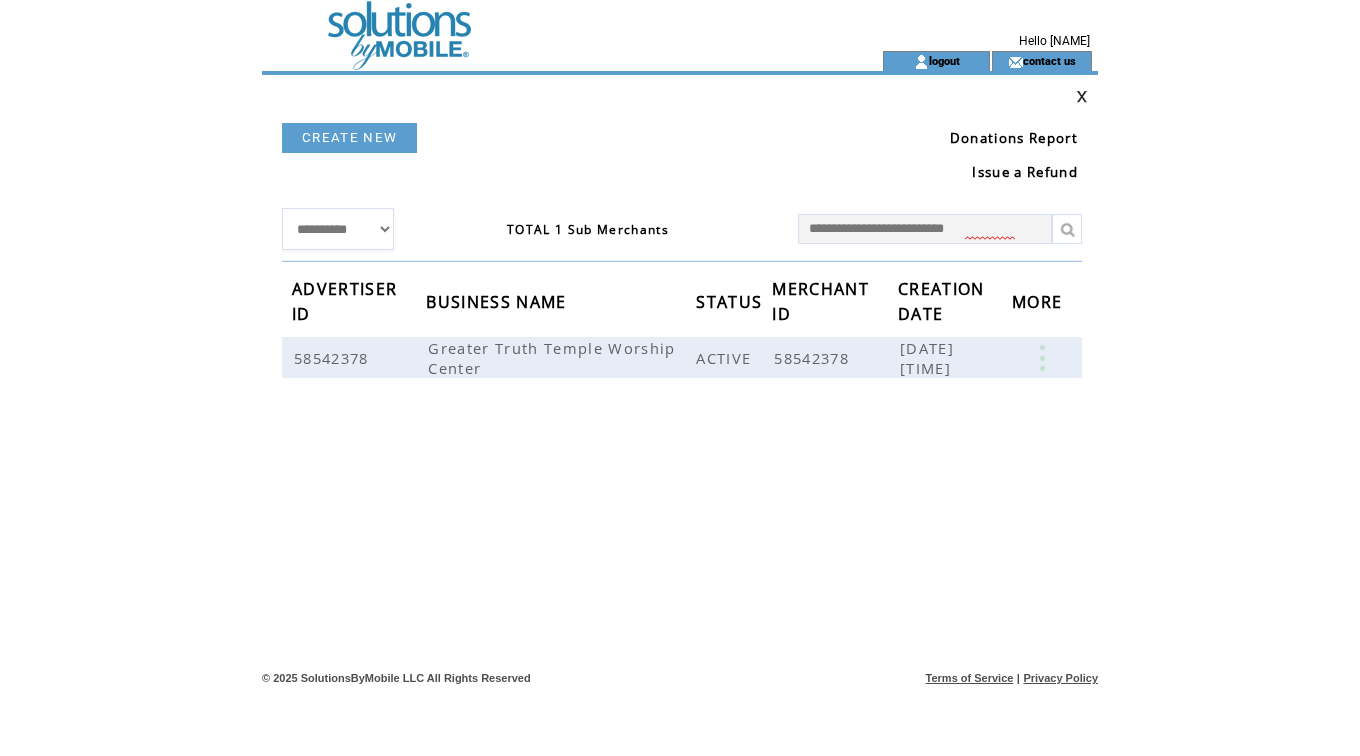 scroll, scrollTop: 0, scrollLeft: 0, axis: both 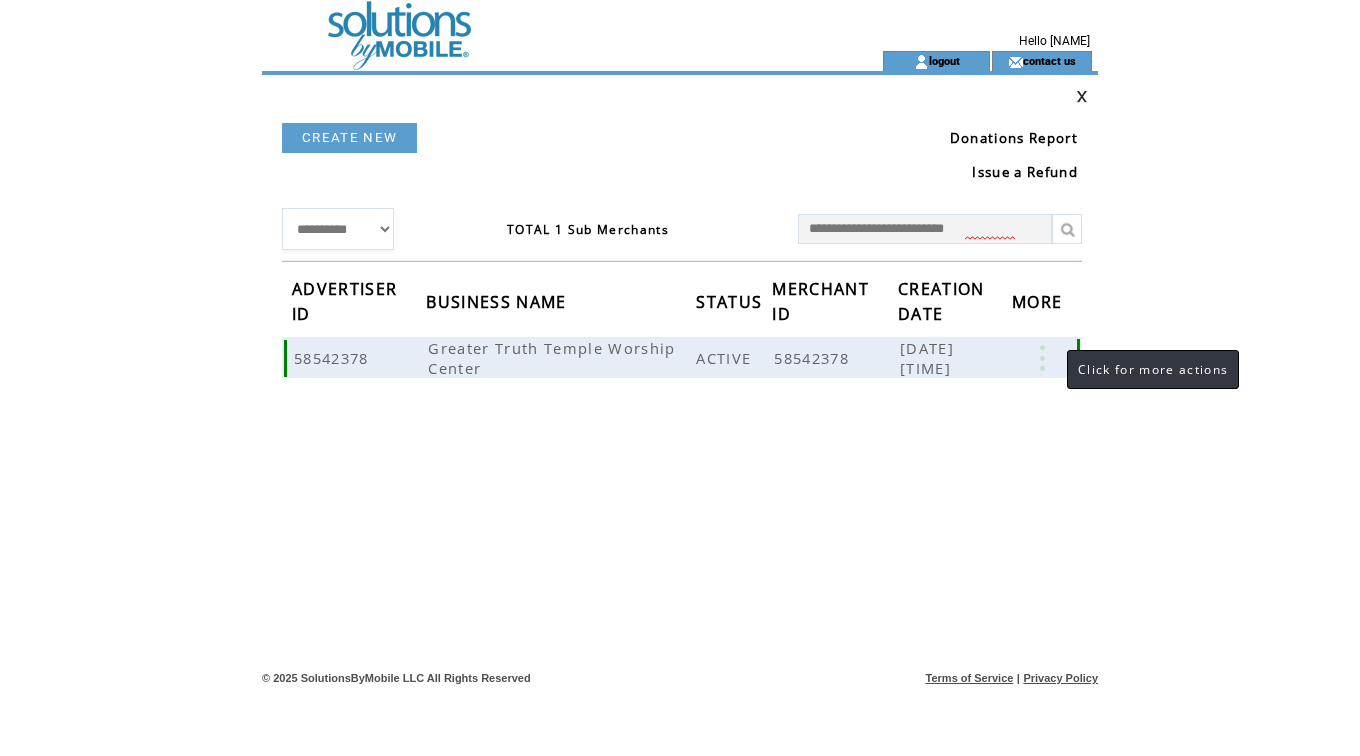 drag, startPoint x: 1047, startPoint y: 356, endPoint x: 1037, endPoint y: 354, distance: 10.198039 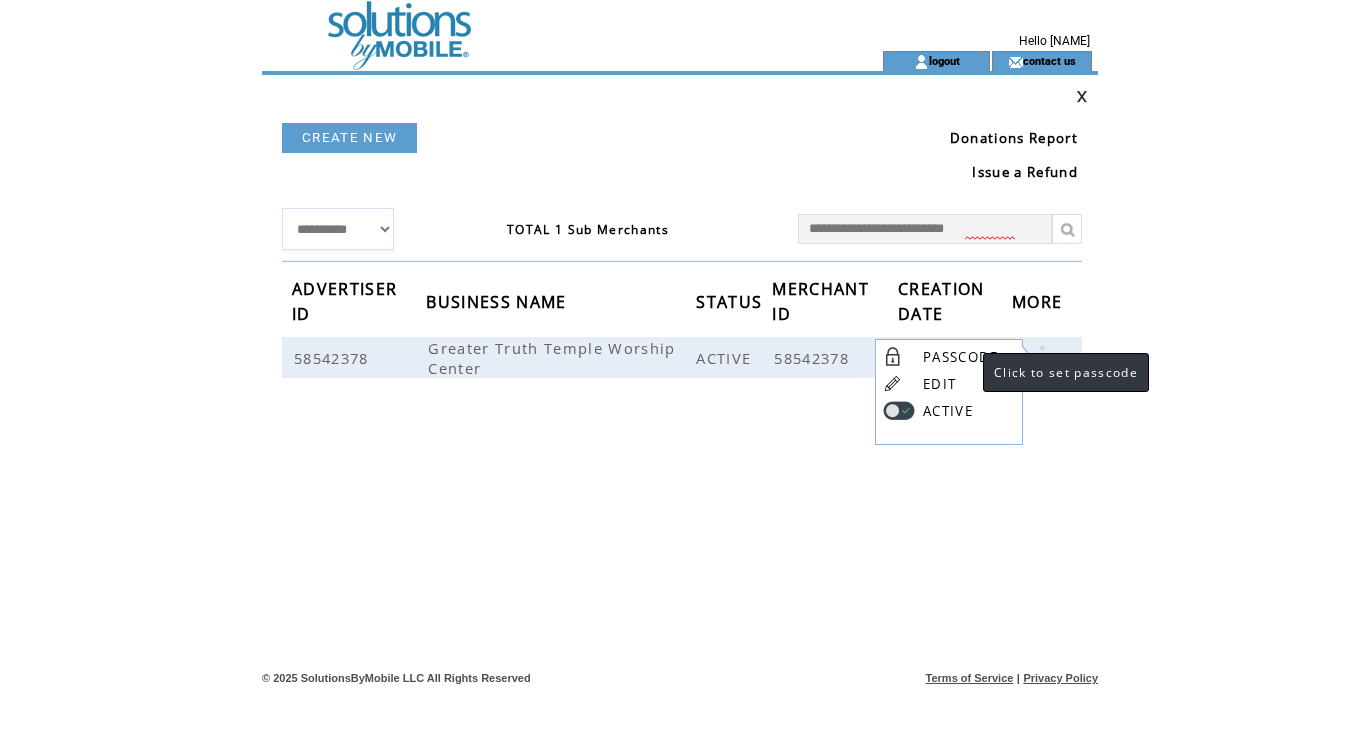 click on "PASSCODE" at bounding box center (961, 357) 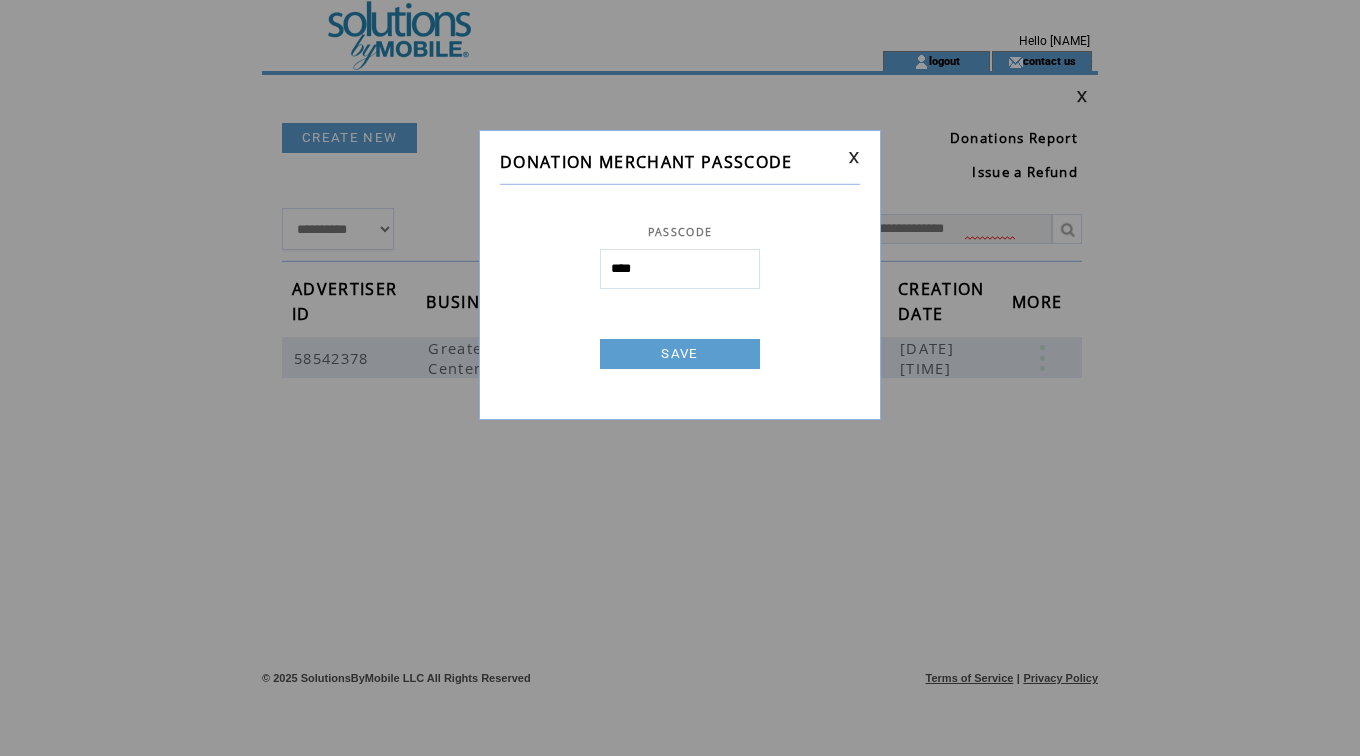 scroll, scrollTop: 0, scrollLeft: 0, axis: both 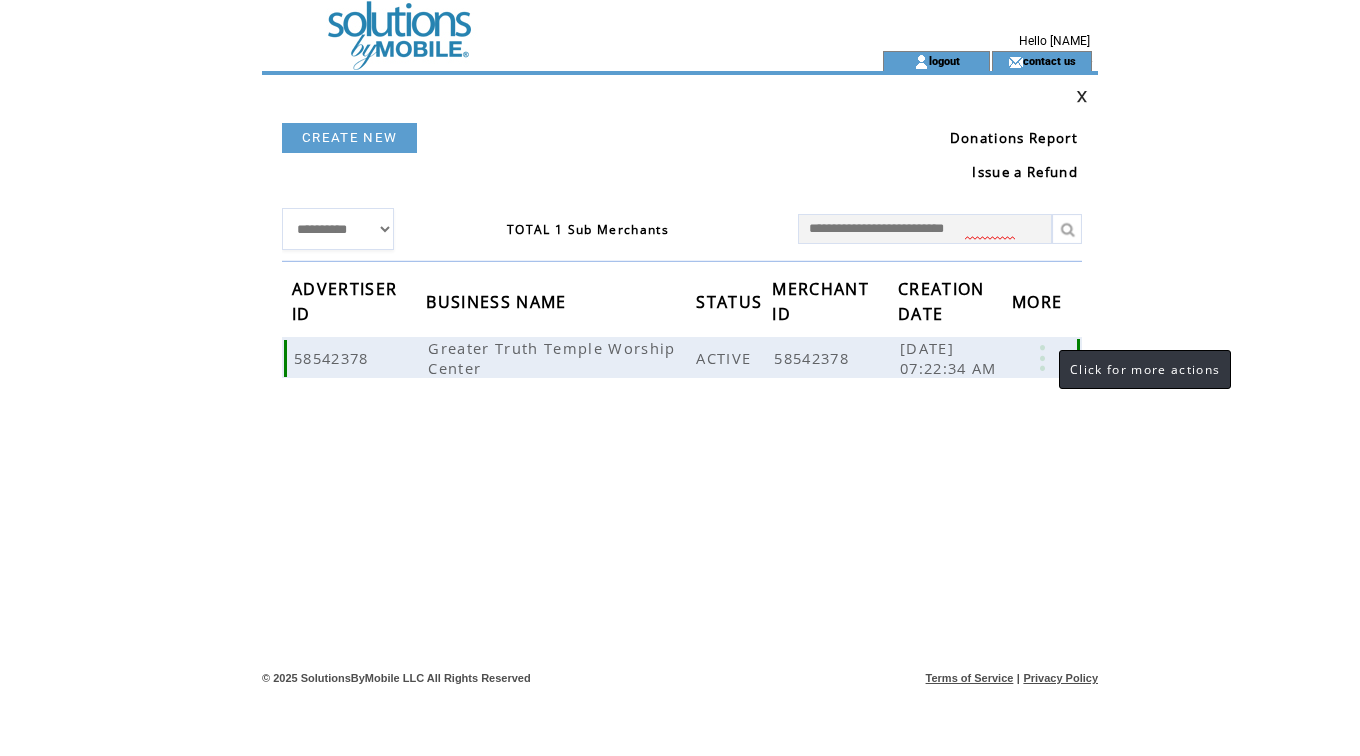 click at bounding box center (1042, 358) 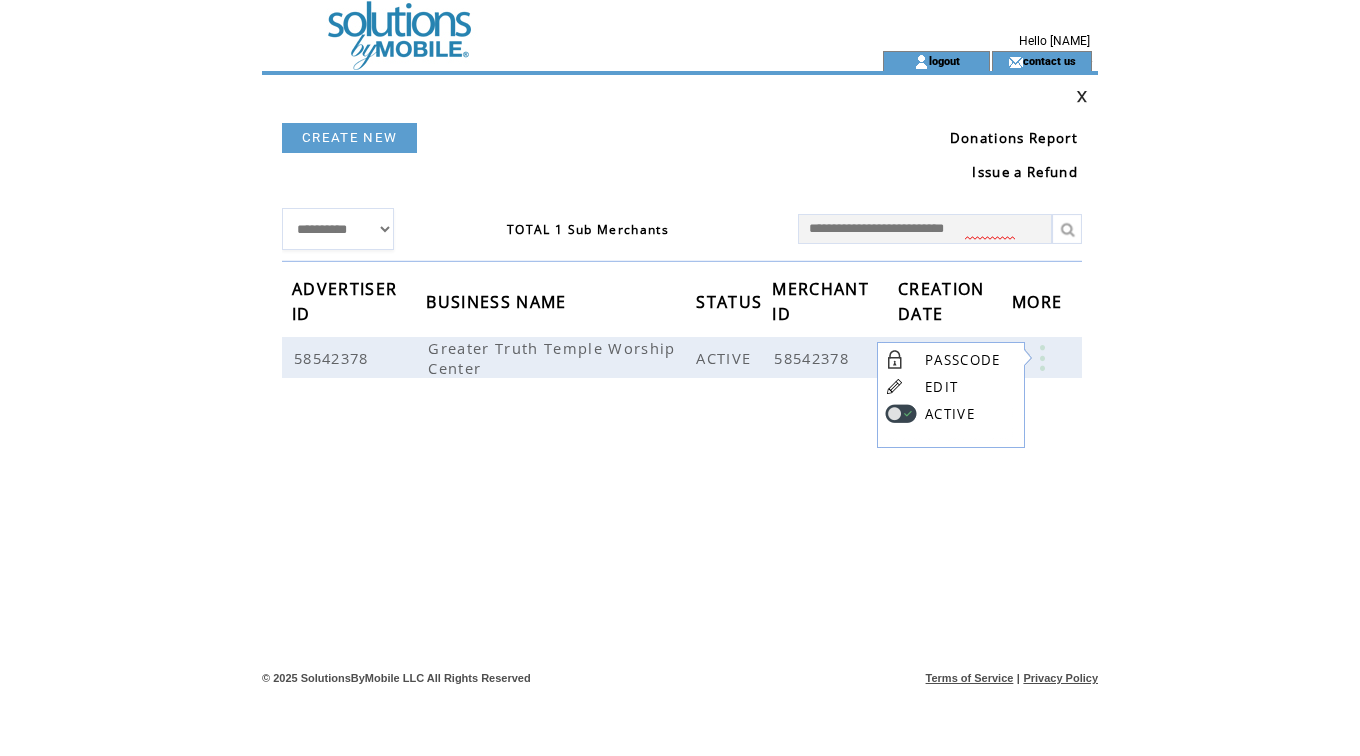 click on "EDIT" at bounding box center [941, 387] 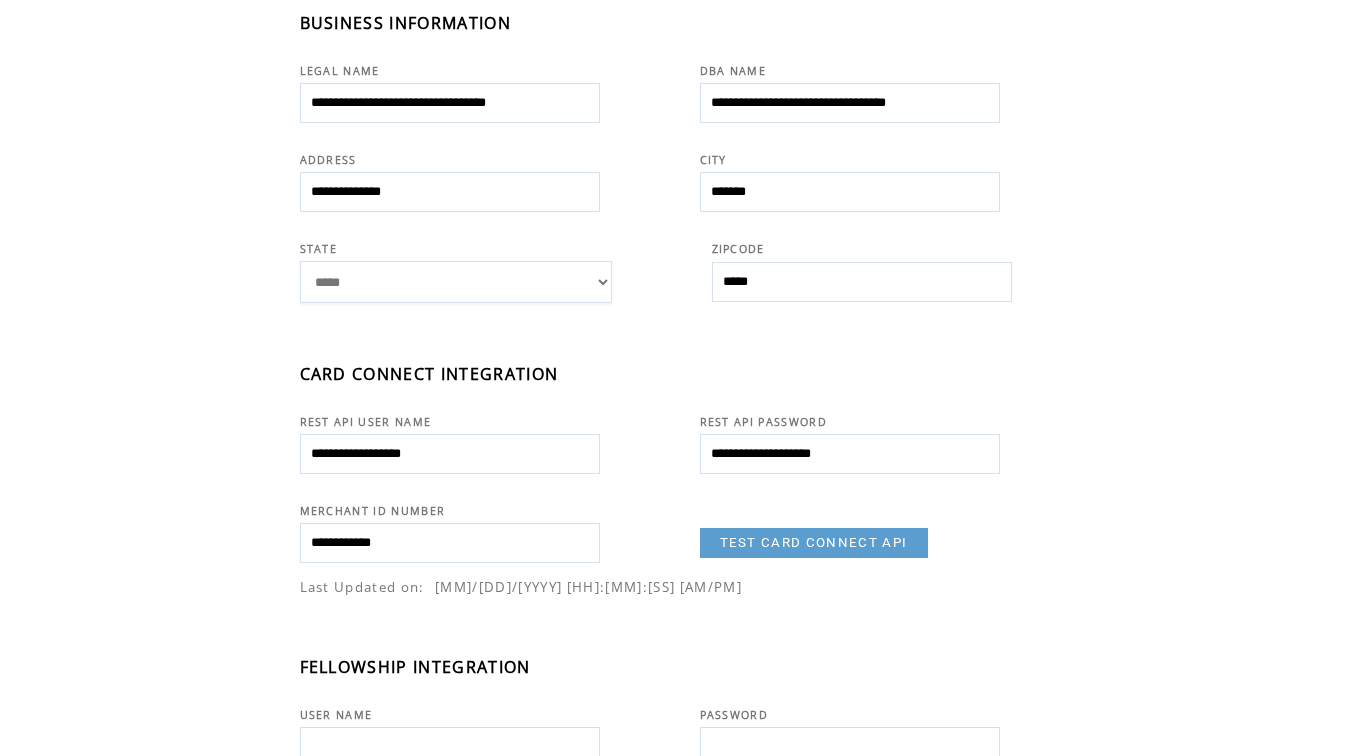scroll, scrollTop: 443, scrollLeft: 0, axis: vertical 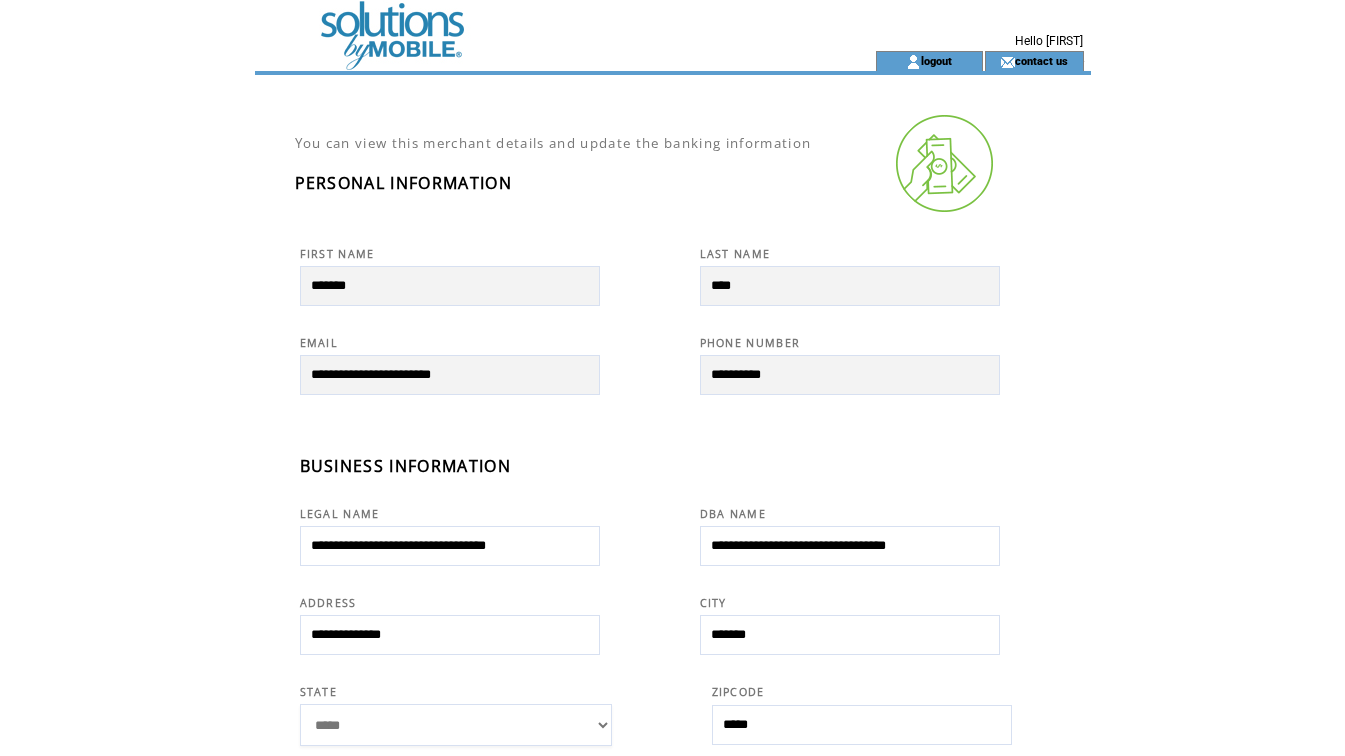 drag, startPoint x: 311, startPoint y: 553, endPoint x: 474, endPoint y: 543, distance: 163.30646 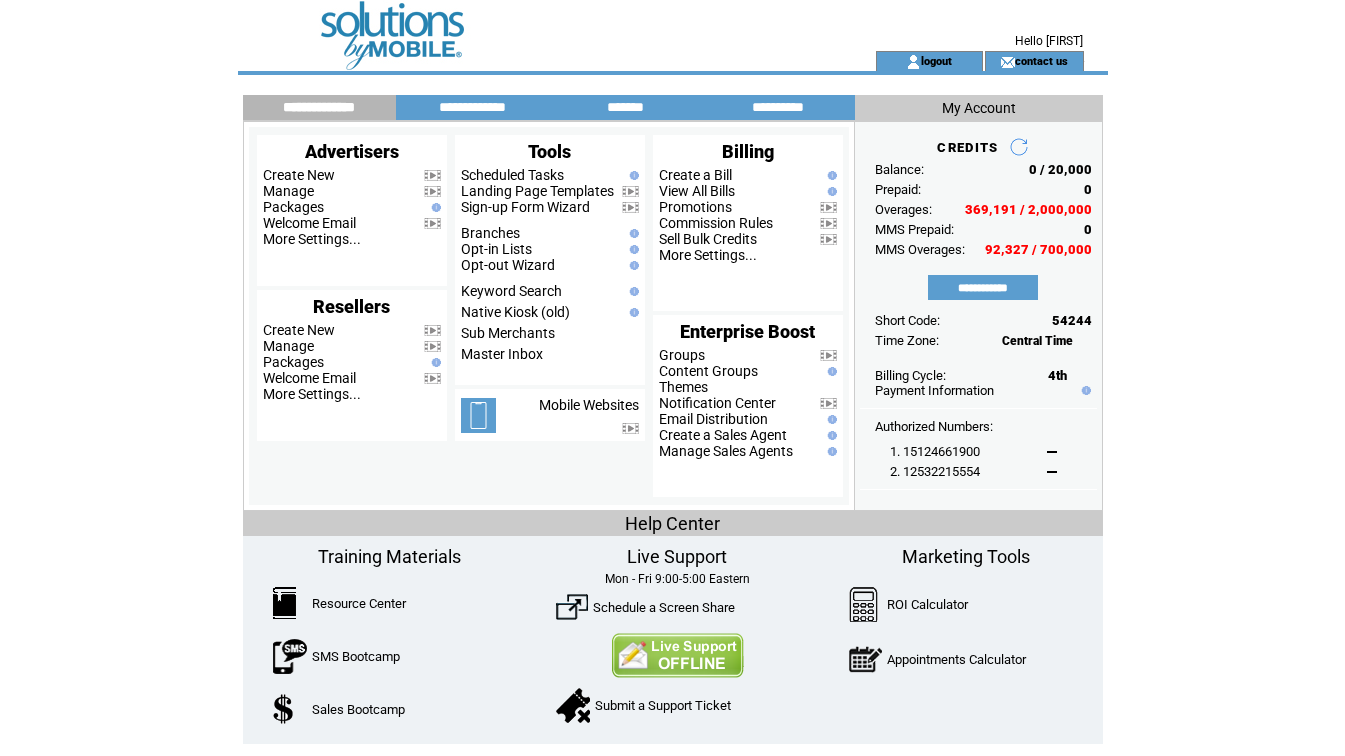 scroll, scrollTop: 0, scrollLeft: 0, axis: both 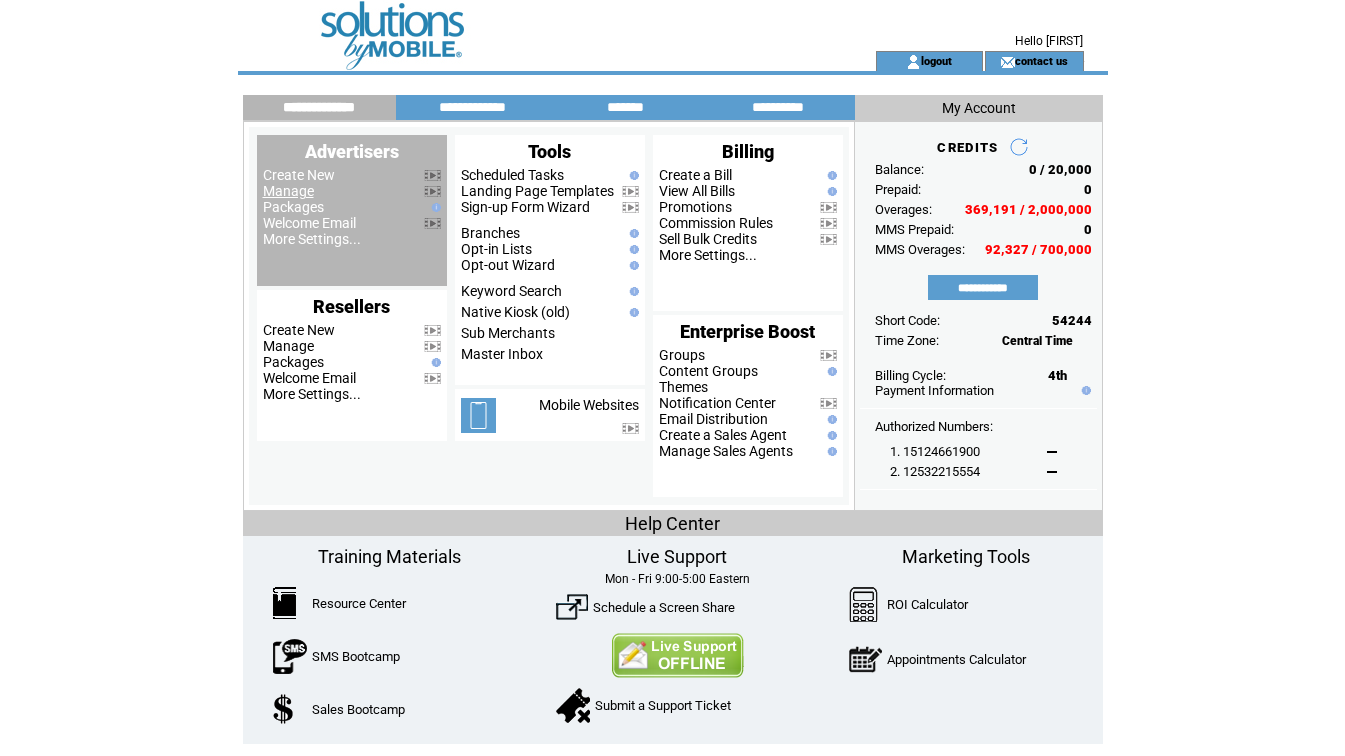 click on "Manage" at bounding box center [288, 191] 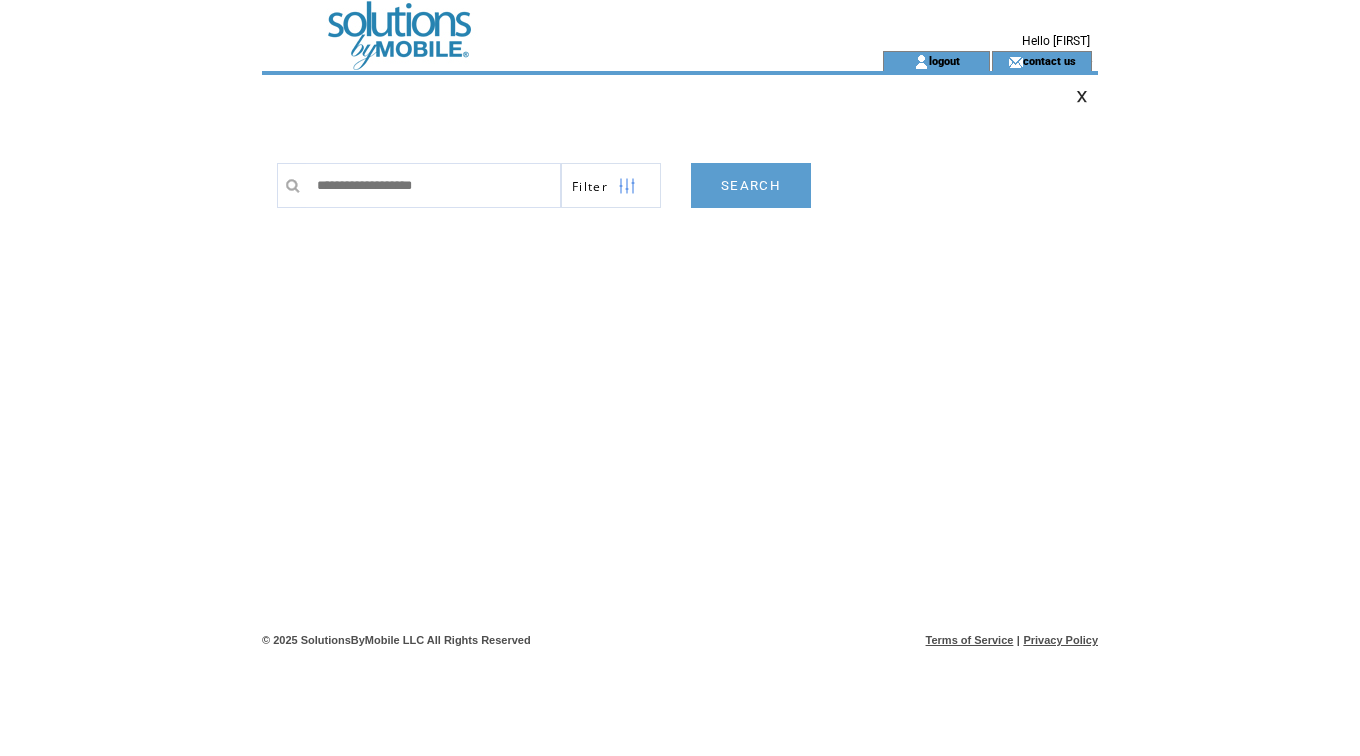 scroll, scrollTop: 0, scrollLeft: 0, axis: both 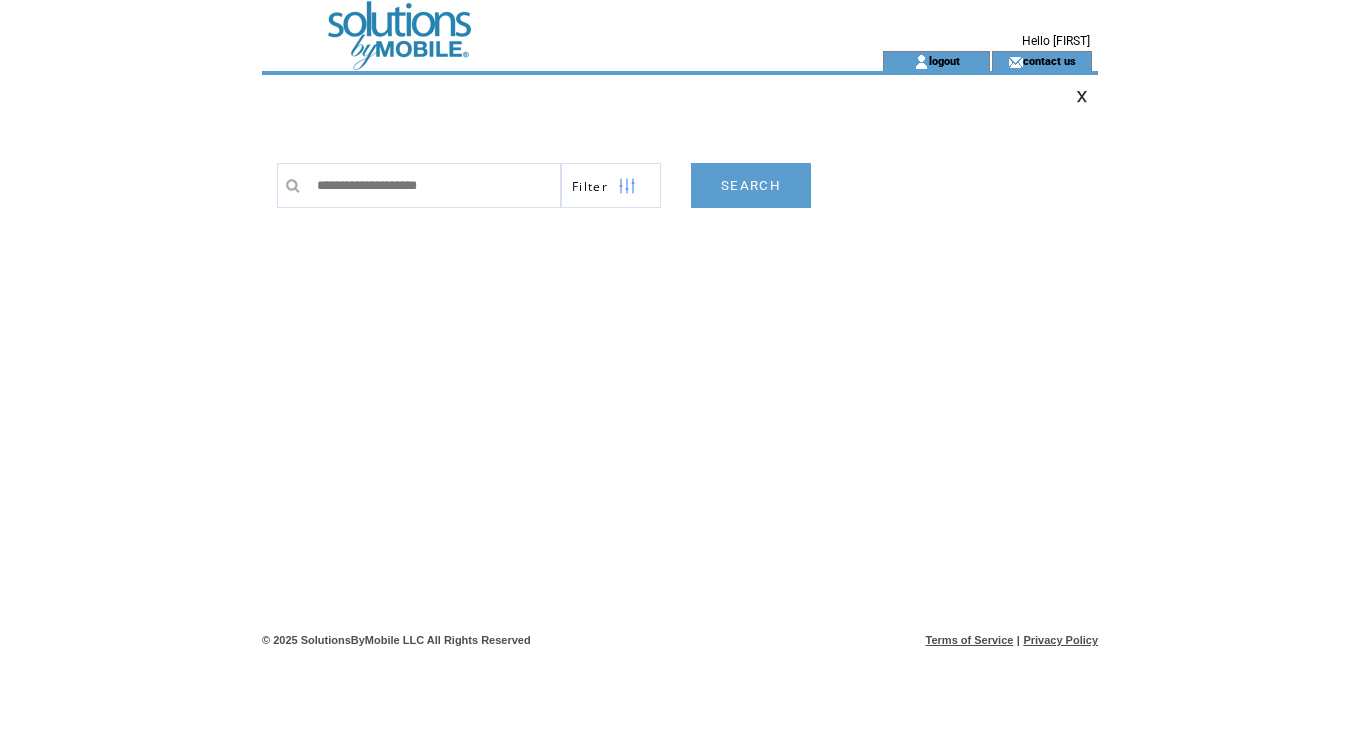 type on "**********" 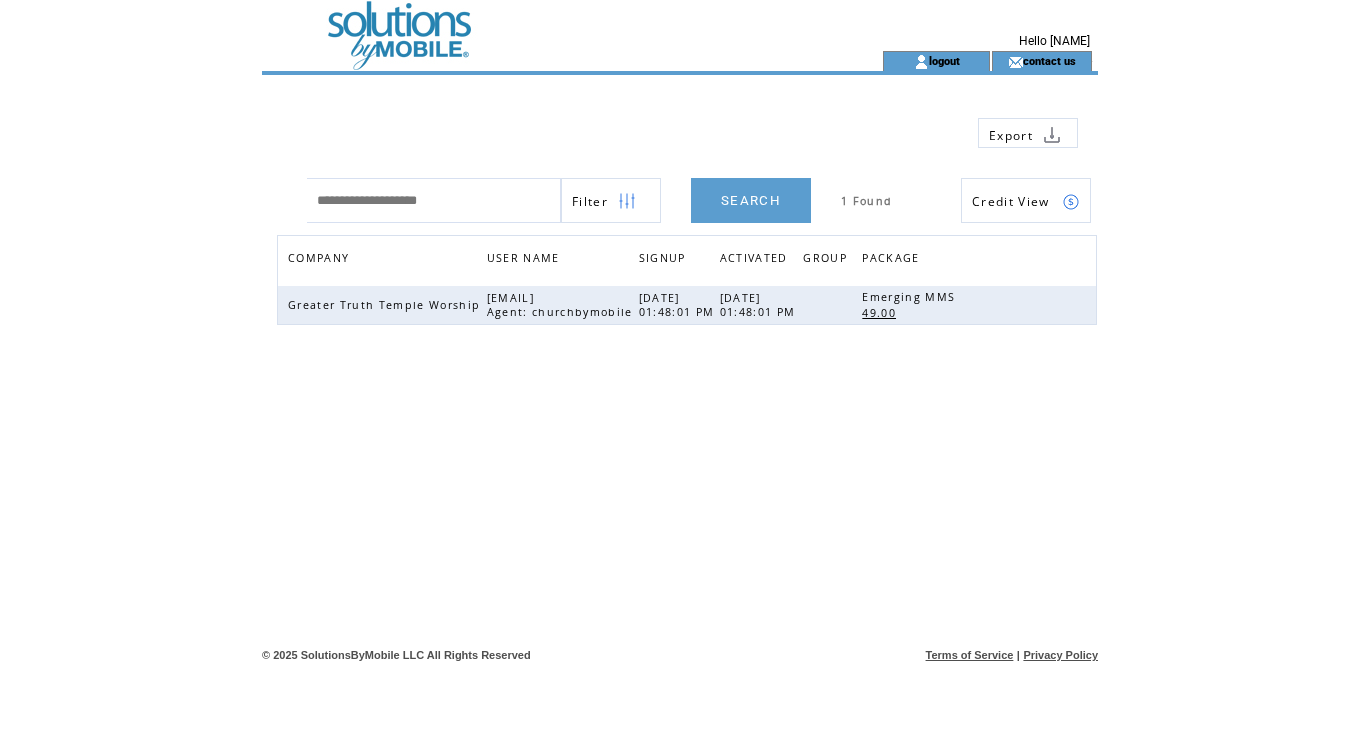 scroll, scrollTop: 0, scrollLeft: 0, axis: both 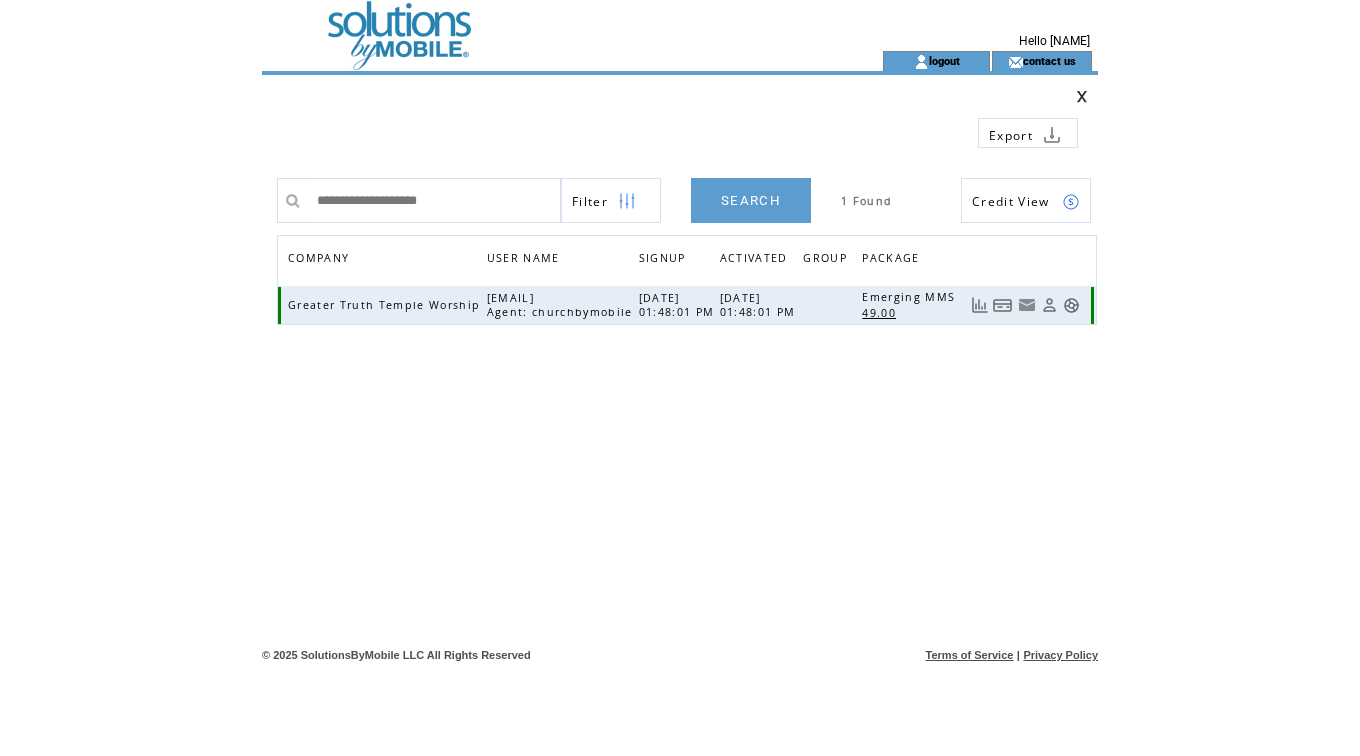 click at bounding box center (1049, 305) 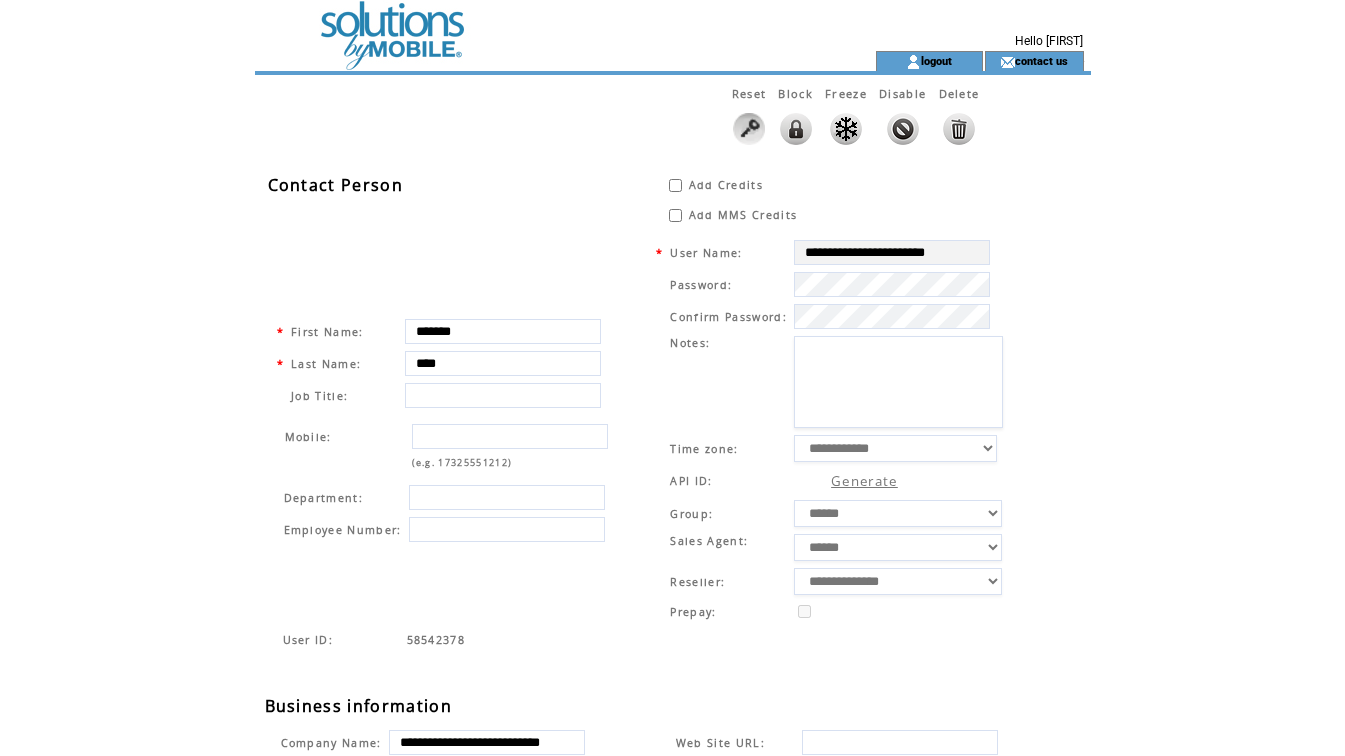 scroll, scrollTop: 0, scrollLeft: 0, axis: both 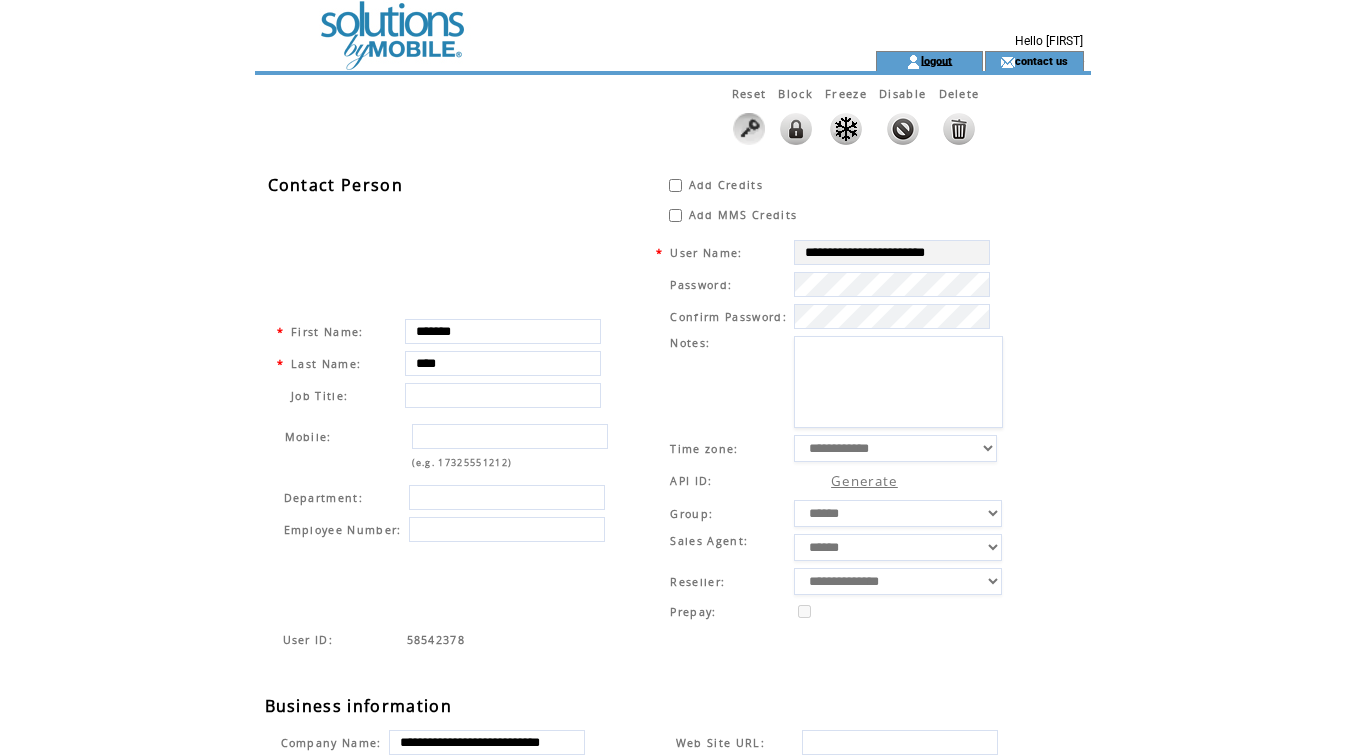 click on "logout" at bounding box center (936, 60) 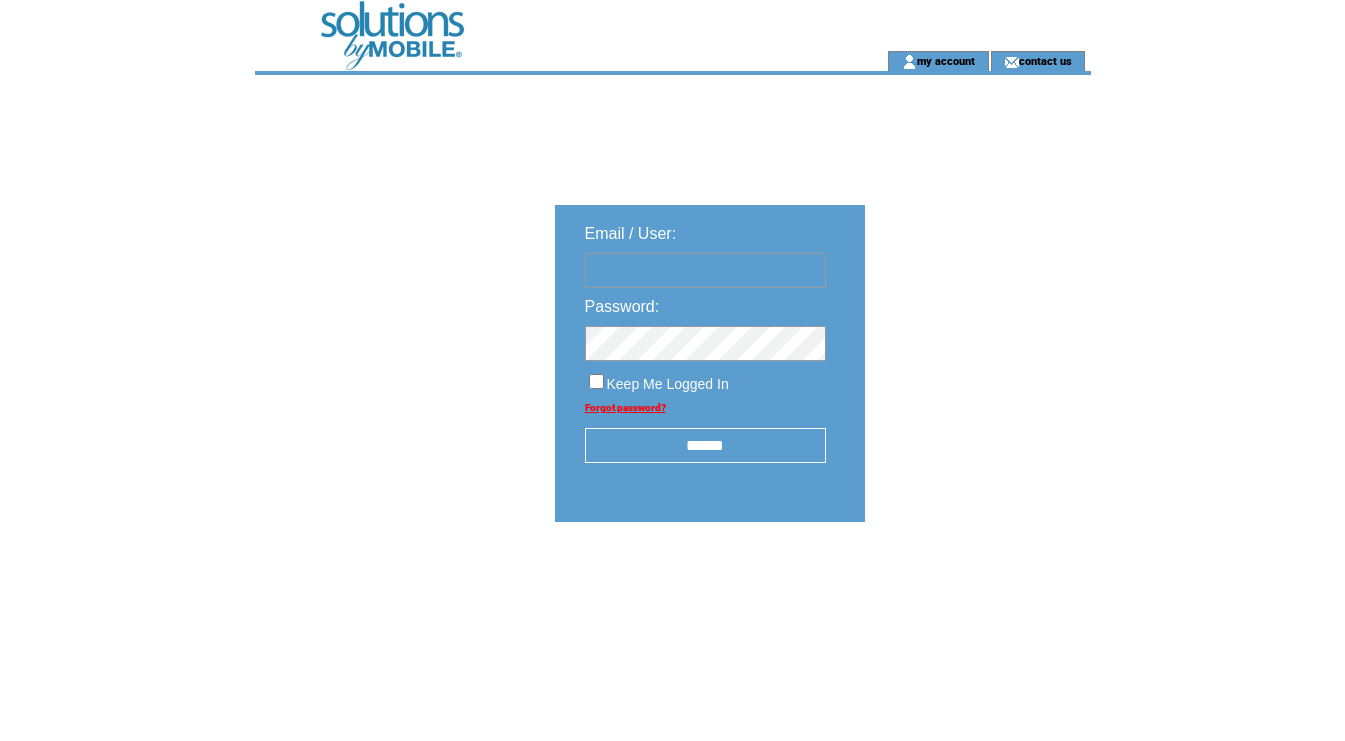 scroll, scrollTop: 0, scrollLeft: 0, axis: both 